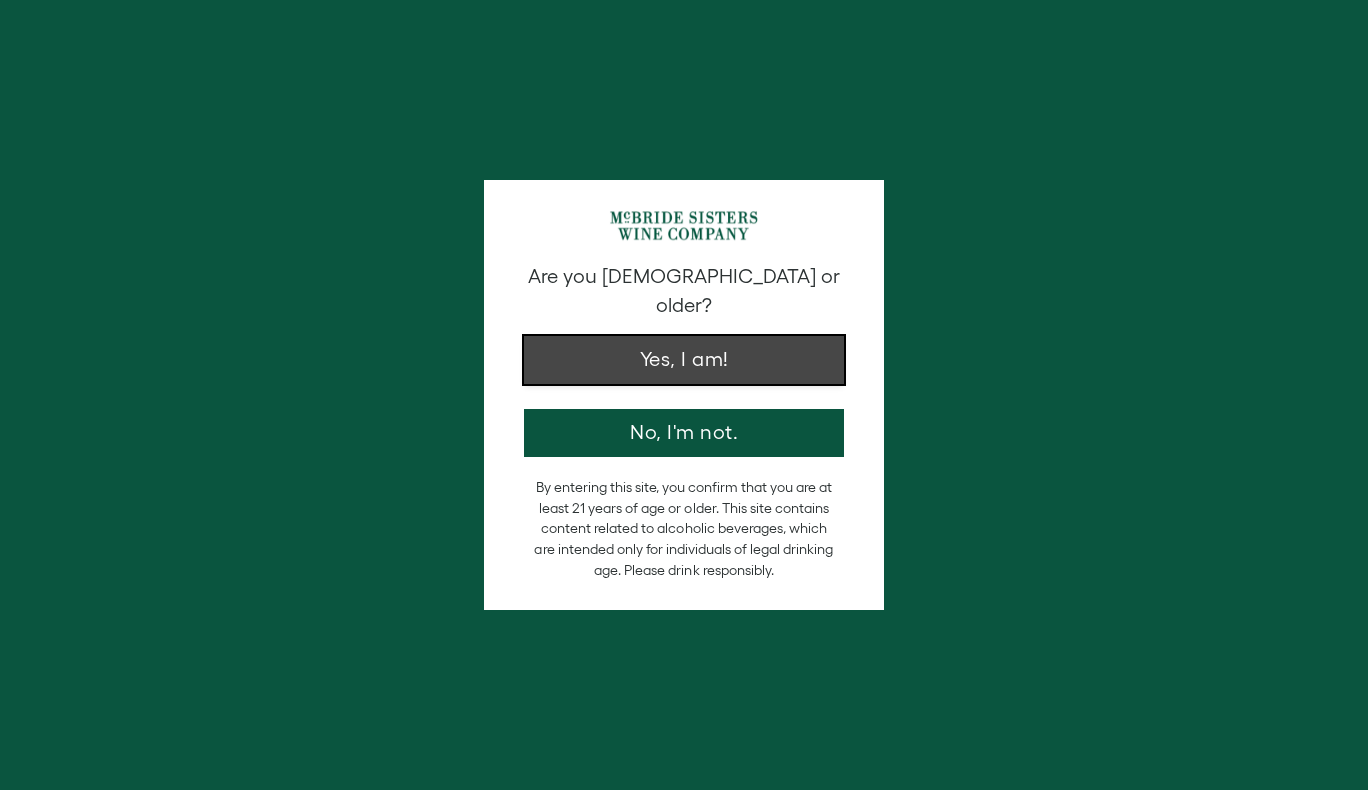 click on "Yes, I am!" at bounding box center (684, 360) 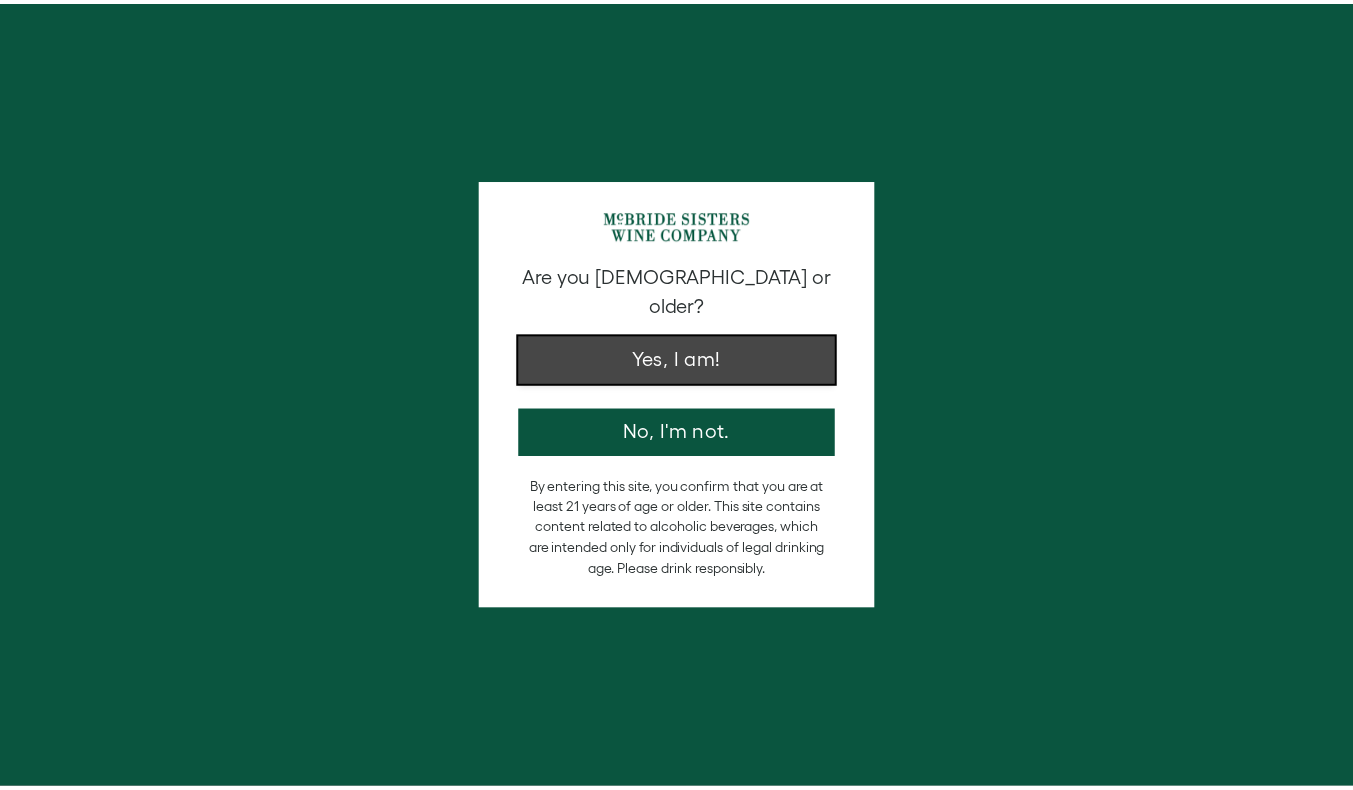 scroll, scrollTop: 0, scrollLeft: 0, axis: both 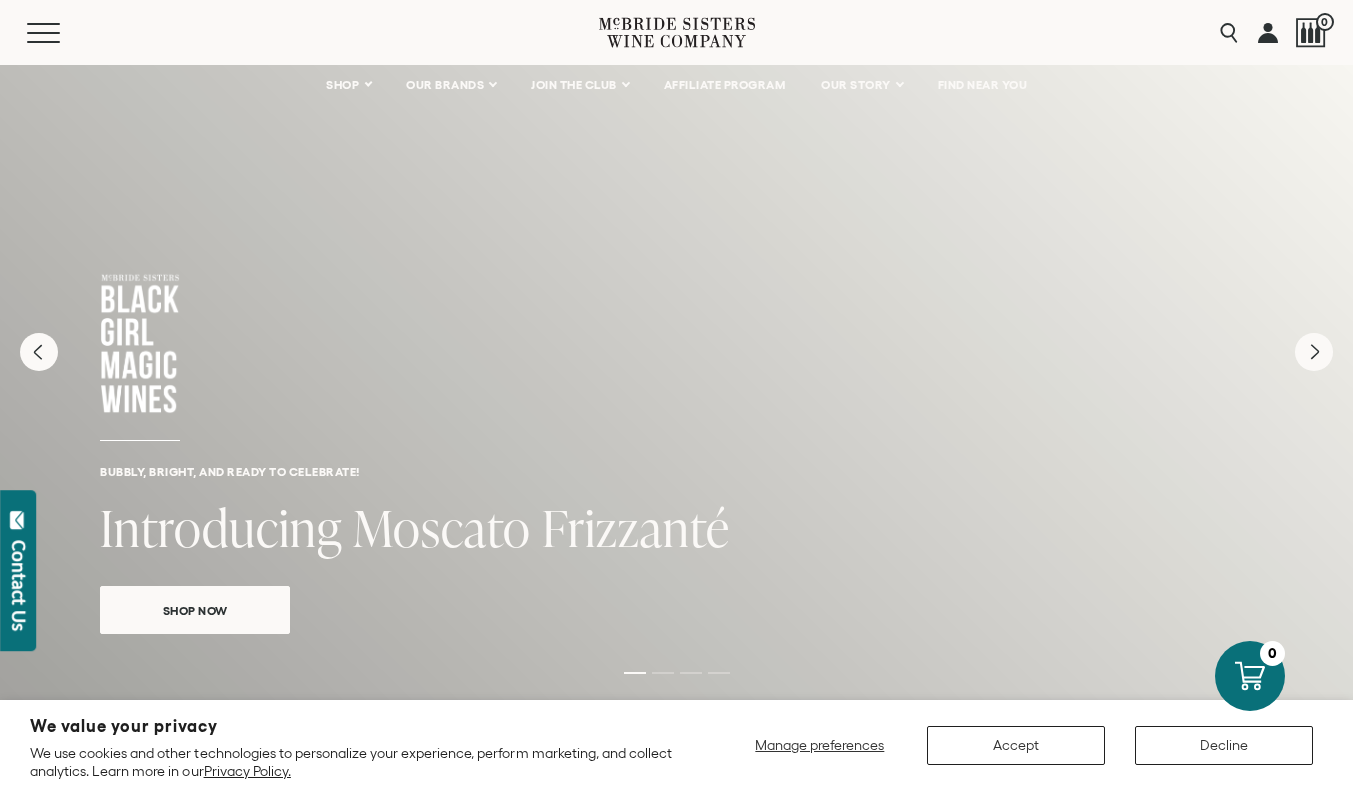 click at bounding box center (1268, 32) 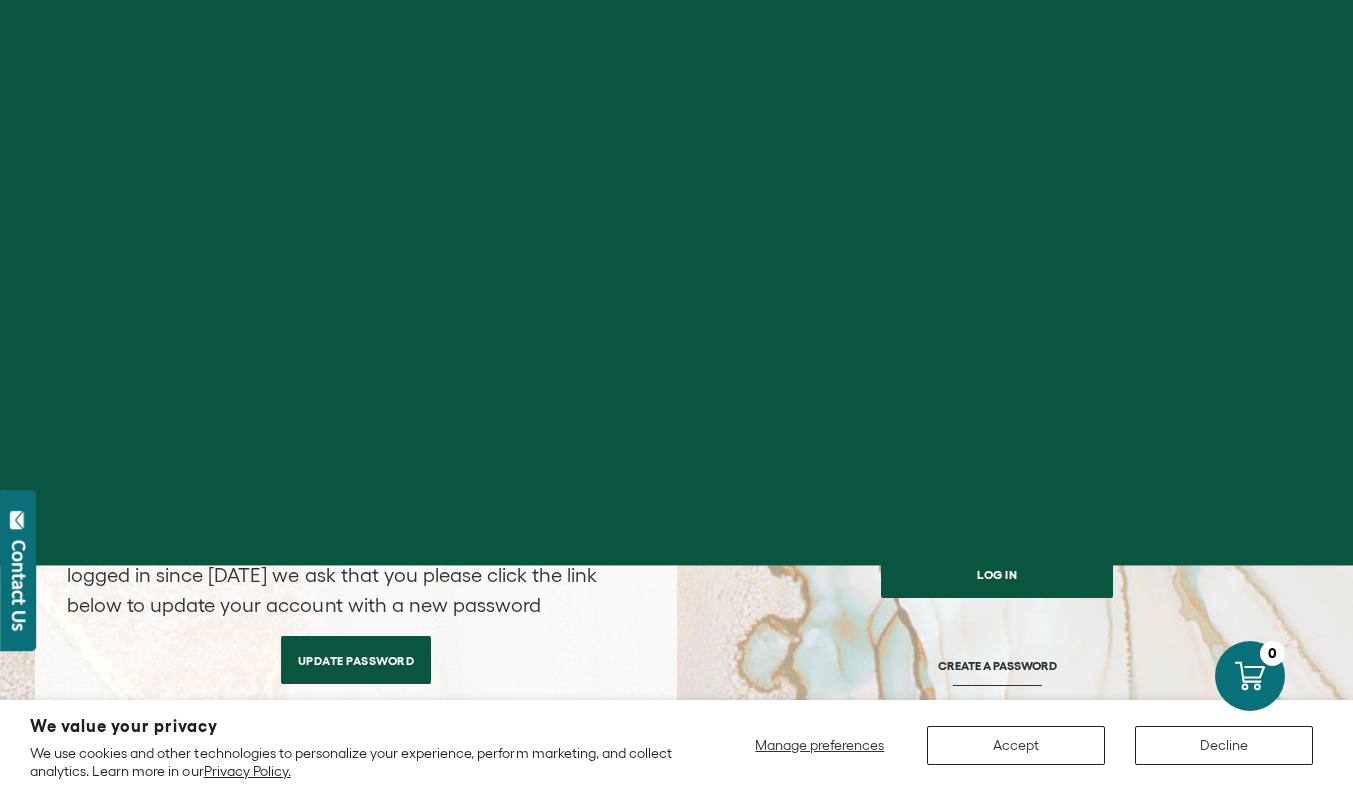 scroll, scrollTop: 0, scrollLeft: 0, axis: both 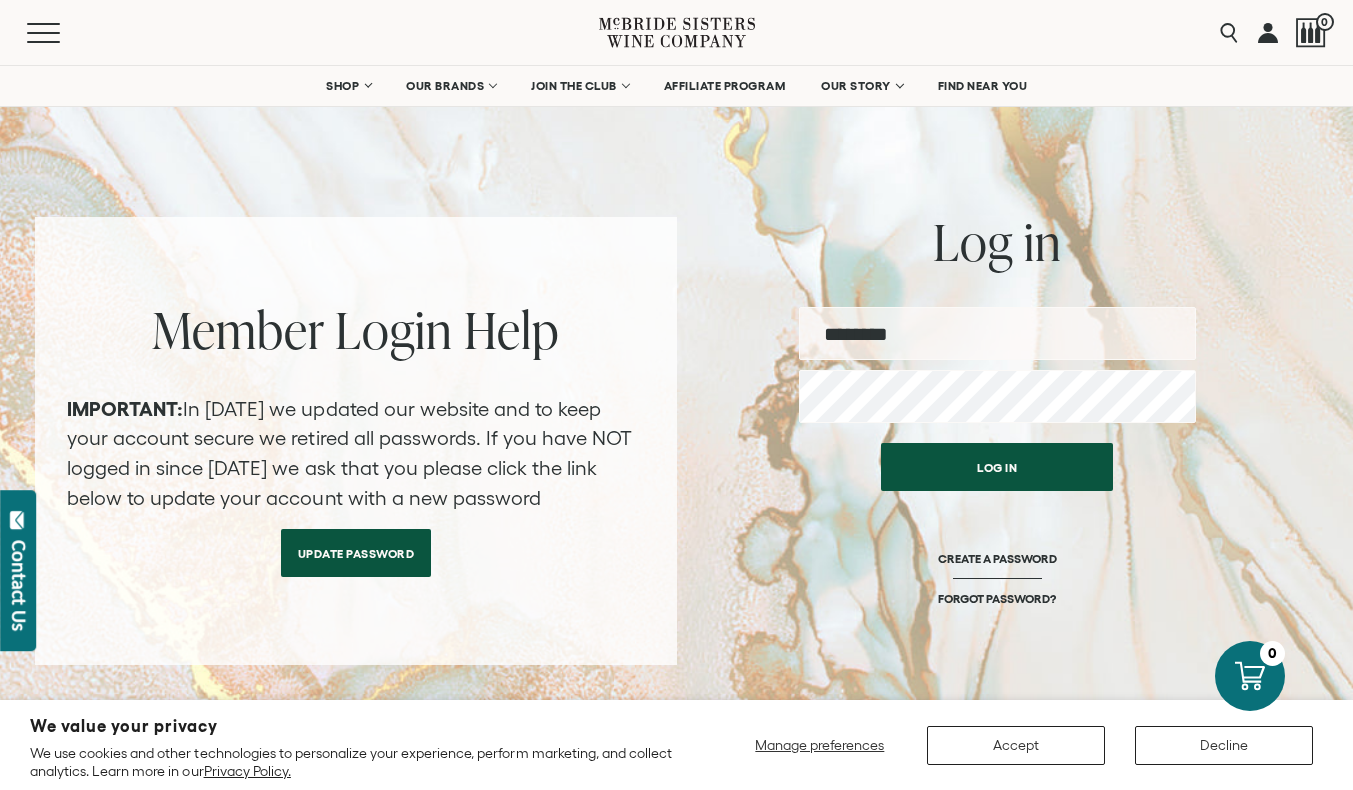 type on "**********" 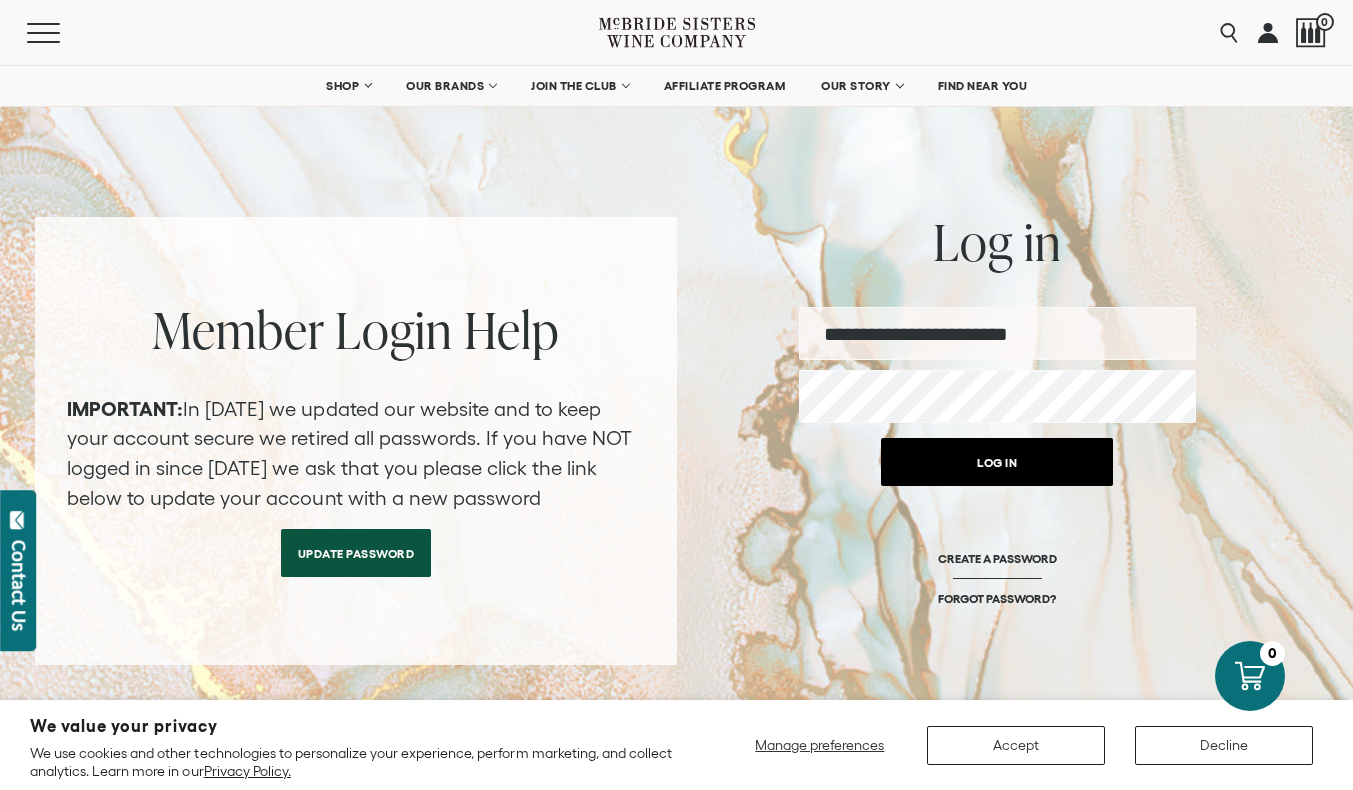 click on "Log in" at bounding box center (997, 462) 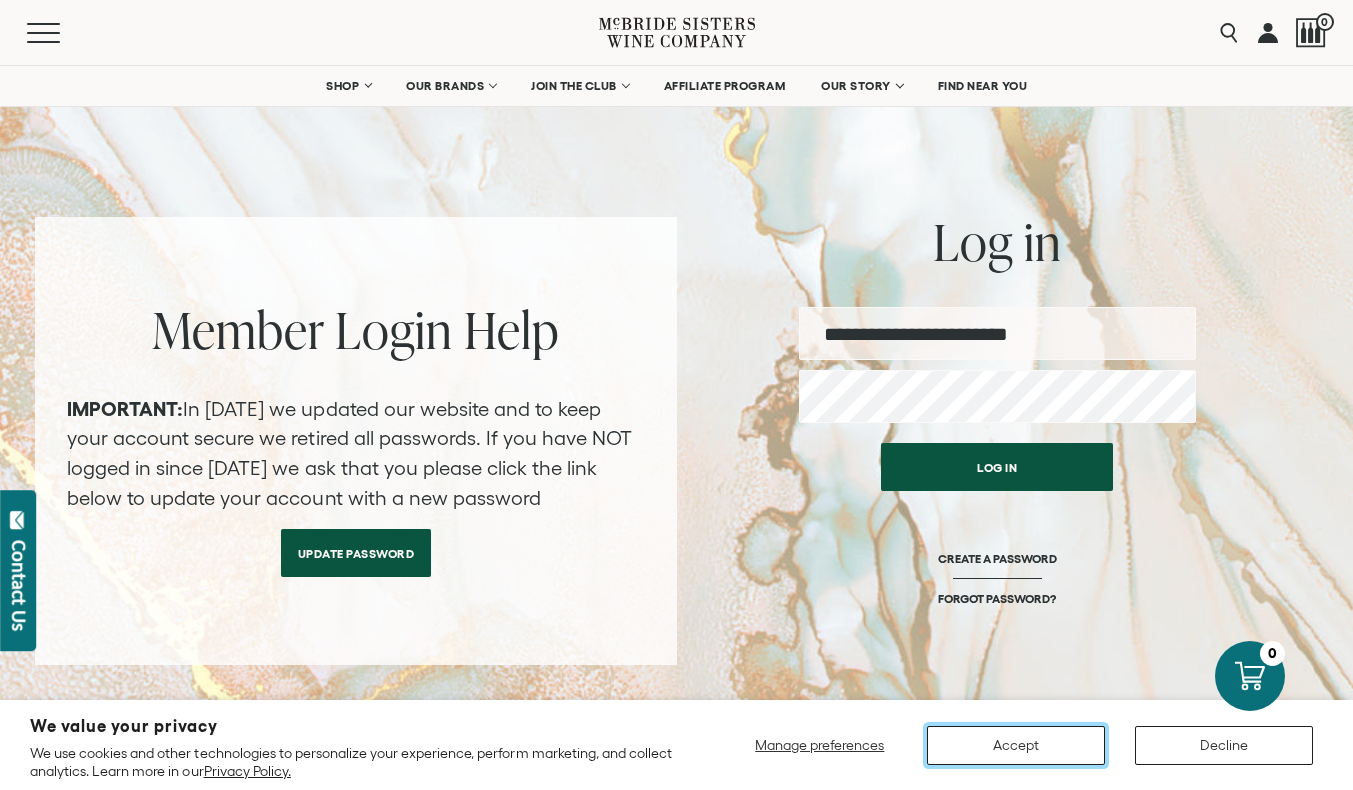 click on "Accept" at bounding box center (1016, 745) 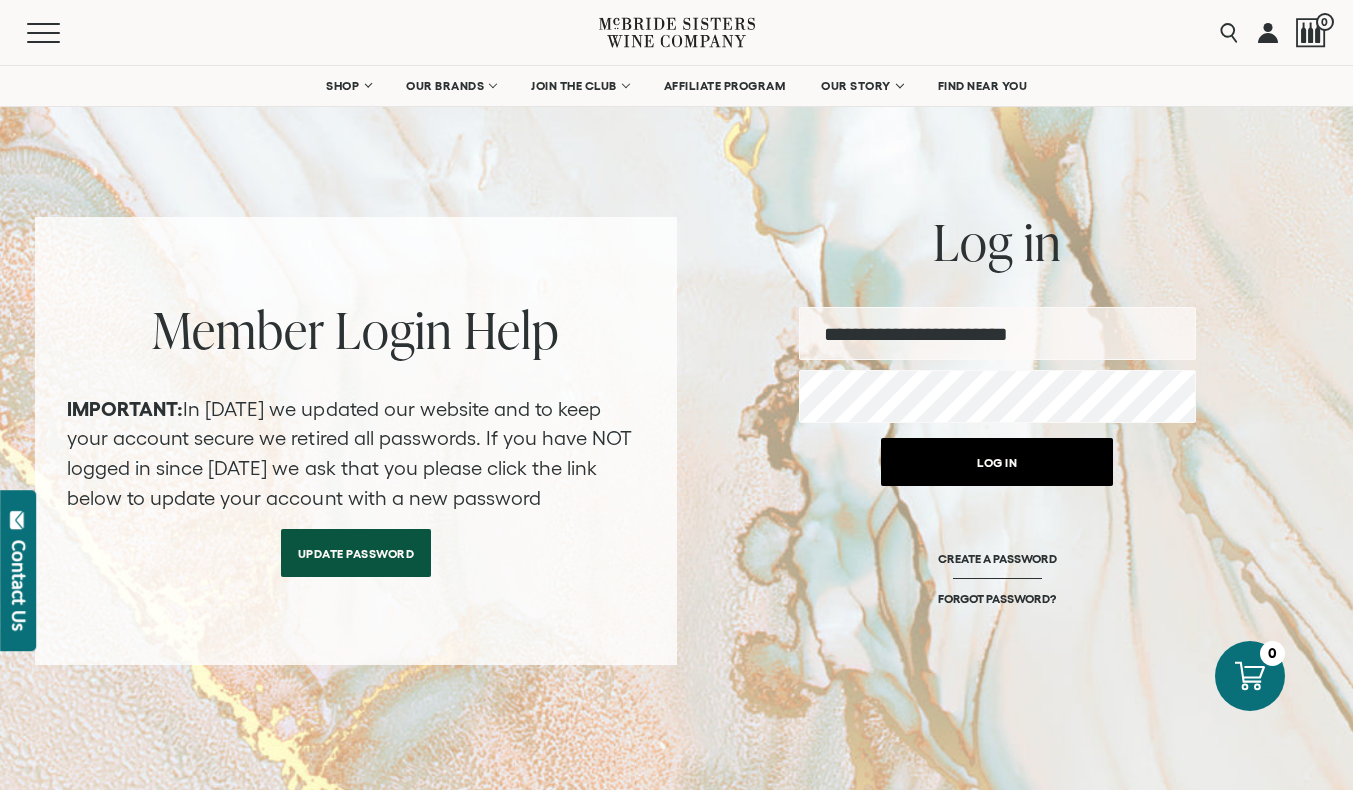 click on "Log in" at bounding box center (997, 462) 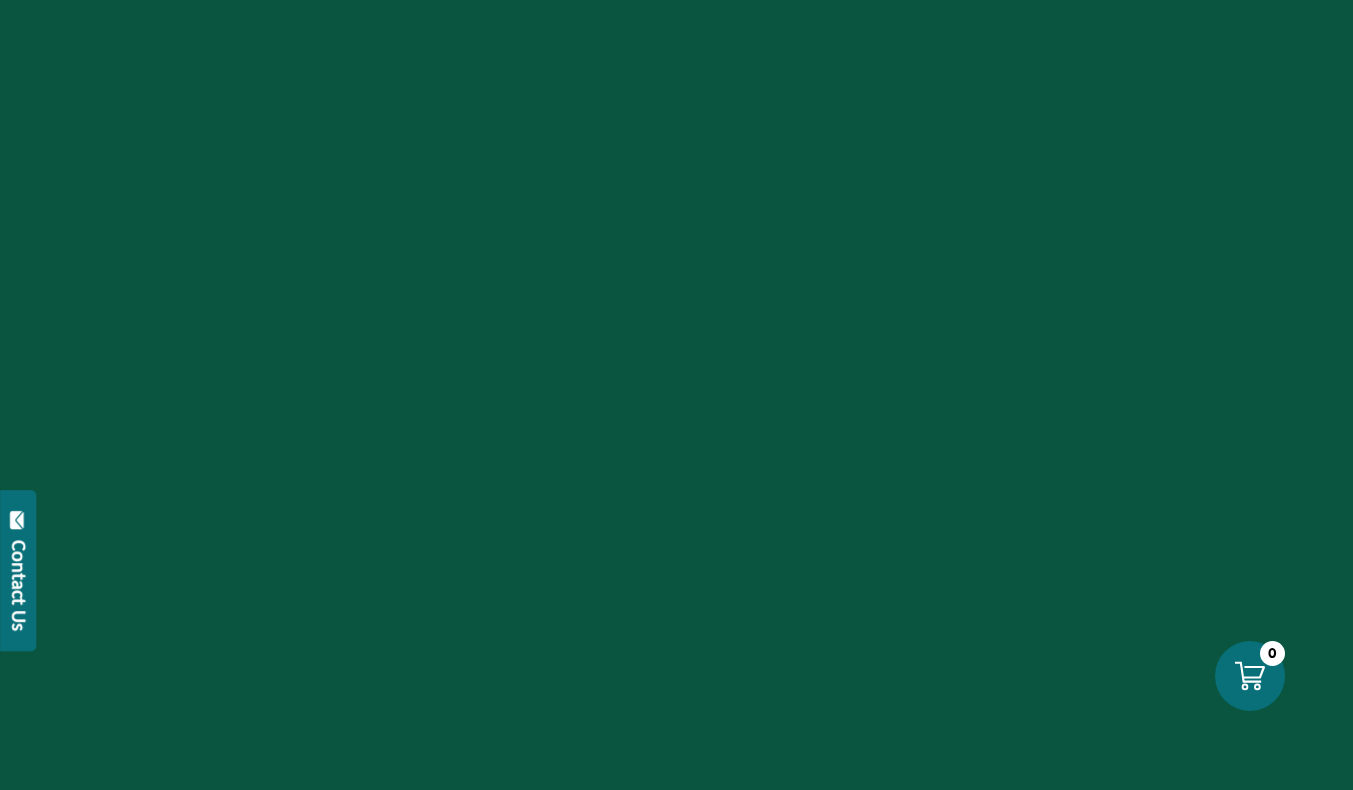 scroll, scrollTop: 0, scrollLeft: 0, axis: both 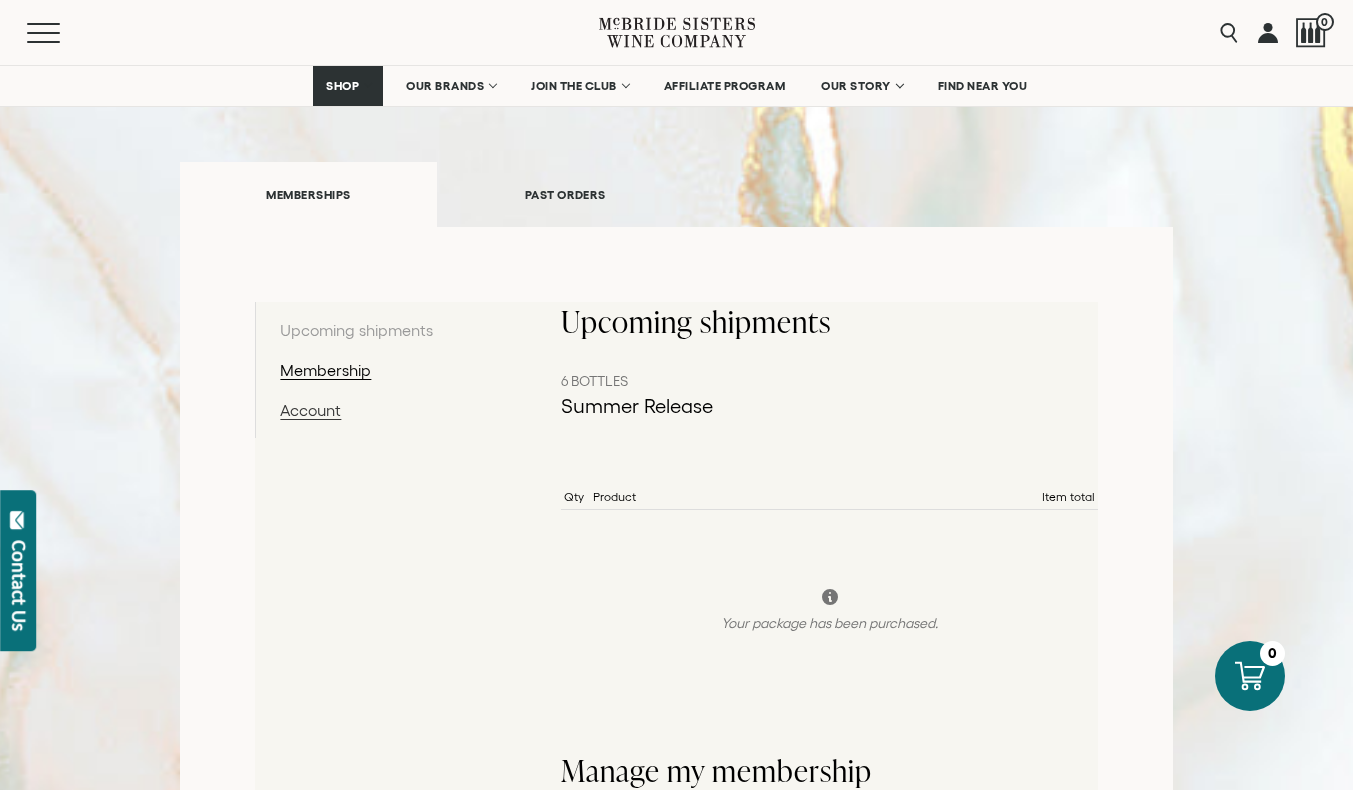 click on "Account" at bounding box center (383, 410) 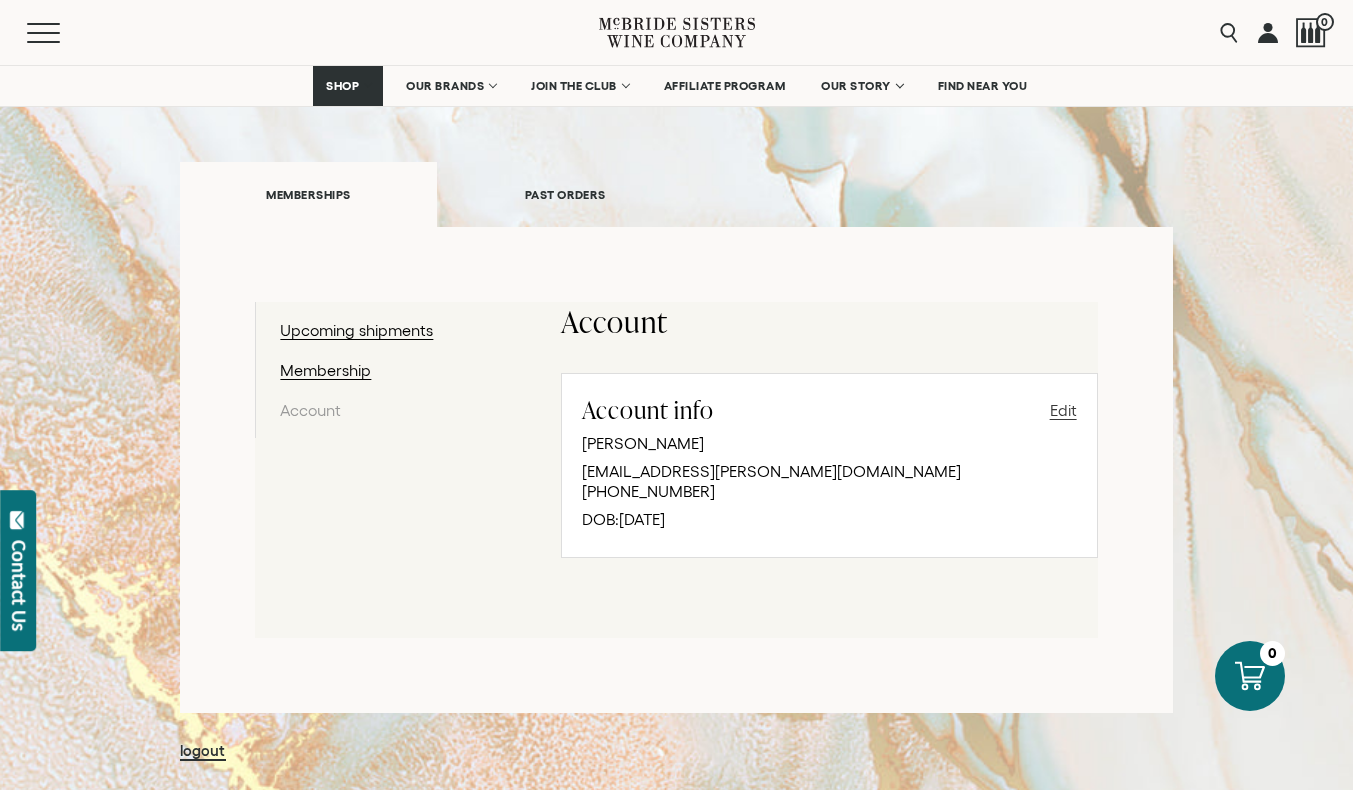 click on "Edit" at bounding box center (1063, 410) 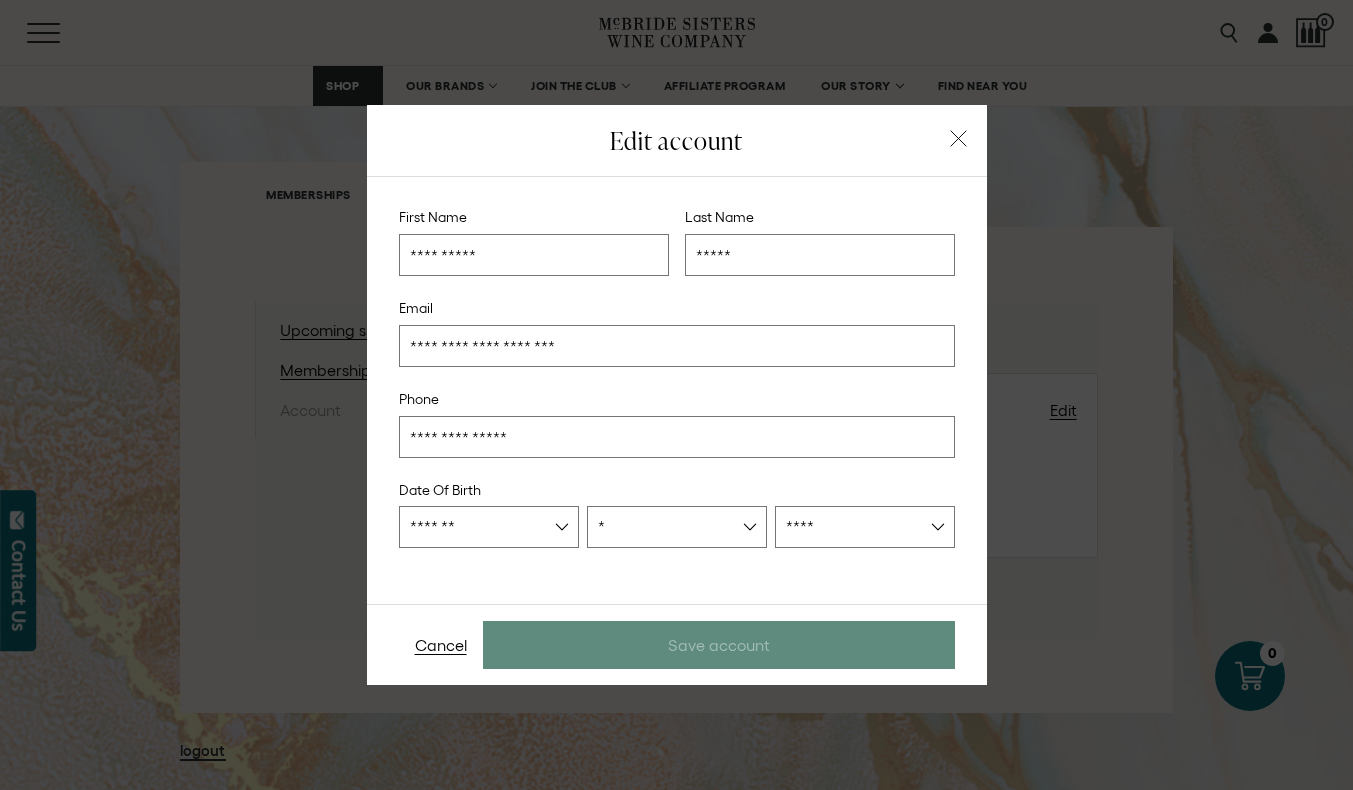 scroll, scrollTop: 352, scrollLeft: 0, axis: vertical 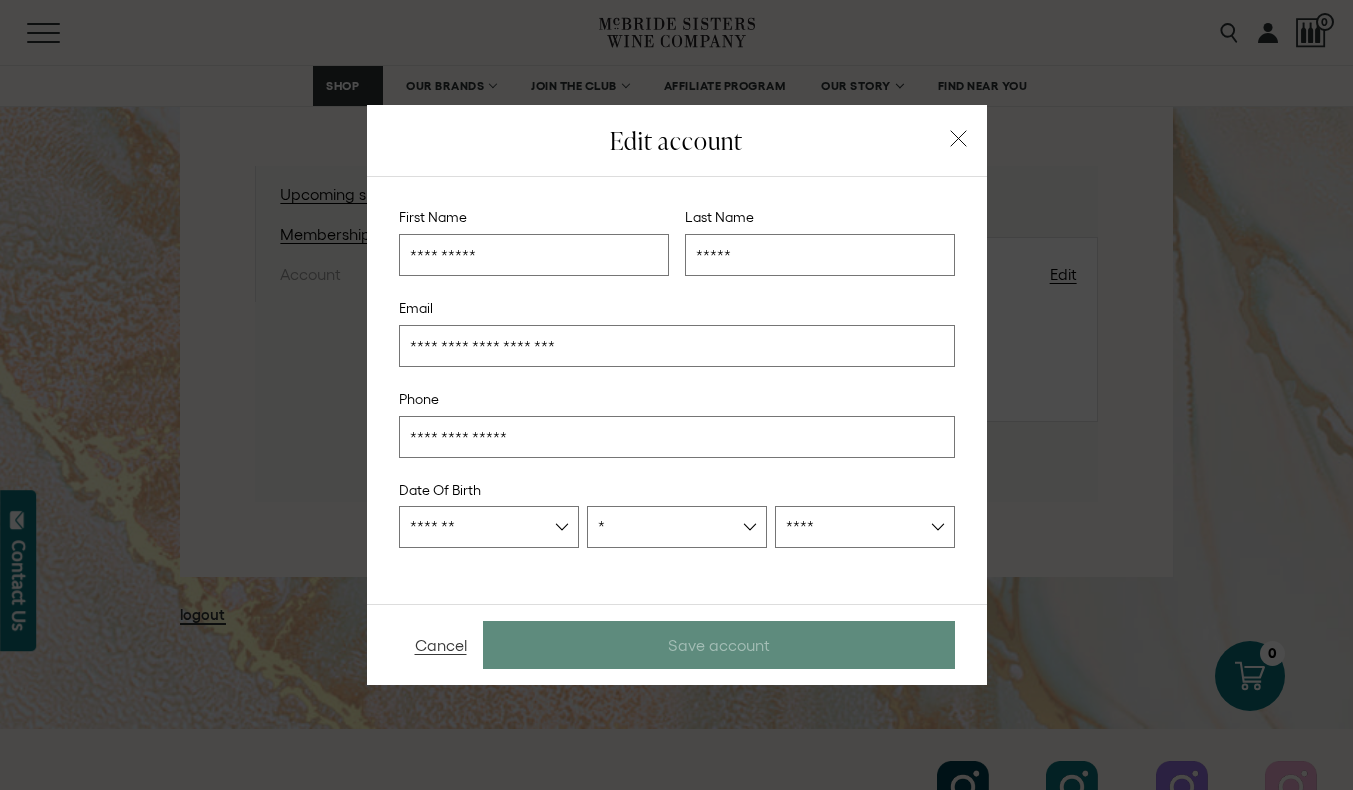 click on "Cancel" at bounding box center [441, 645] 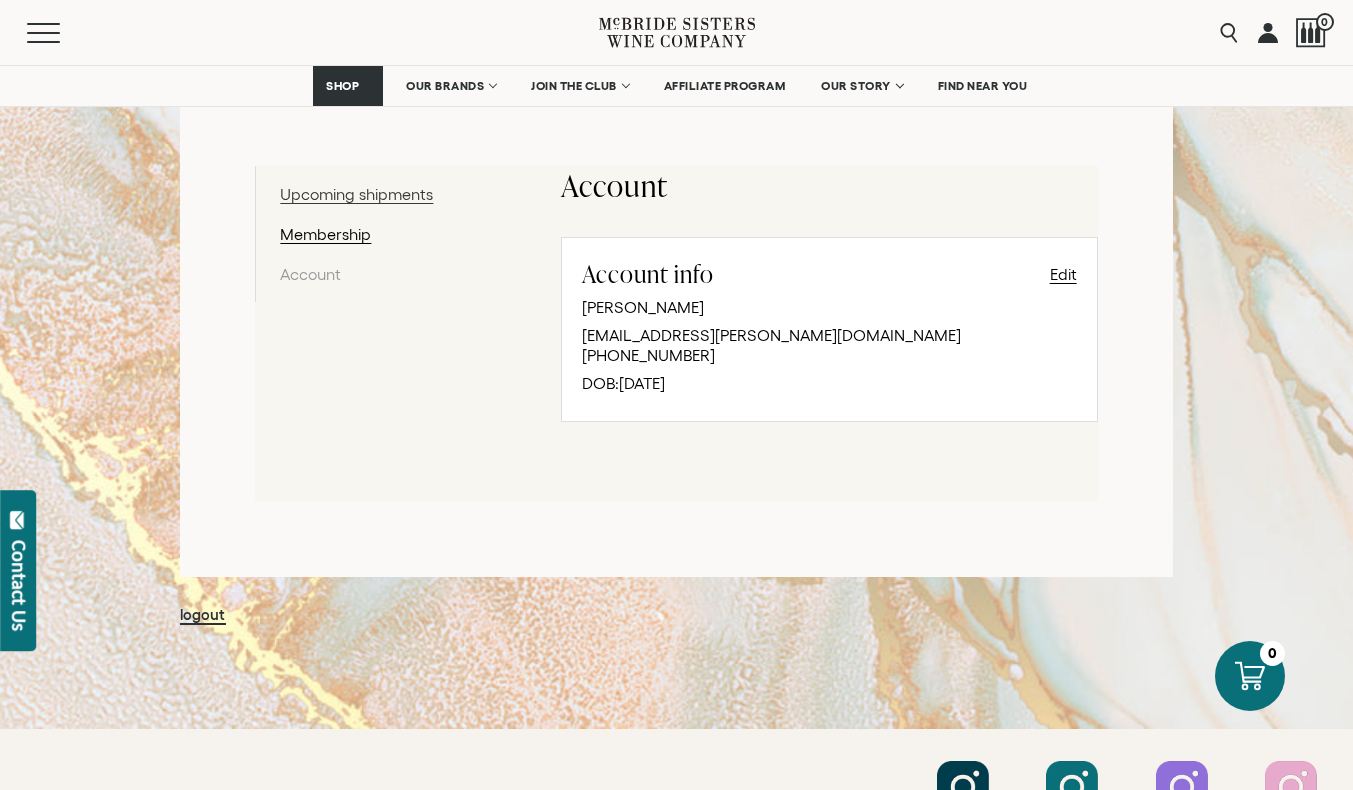 click on "Upcoming shipments" at bounding box center (383, 194) 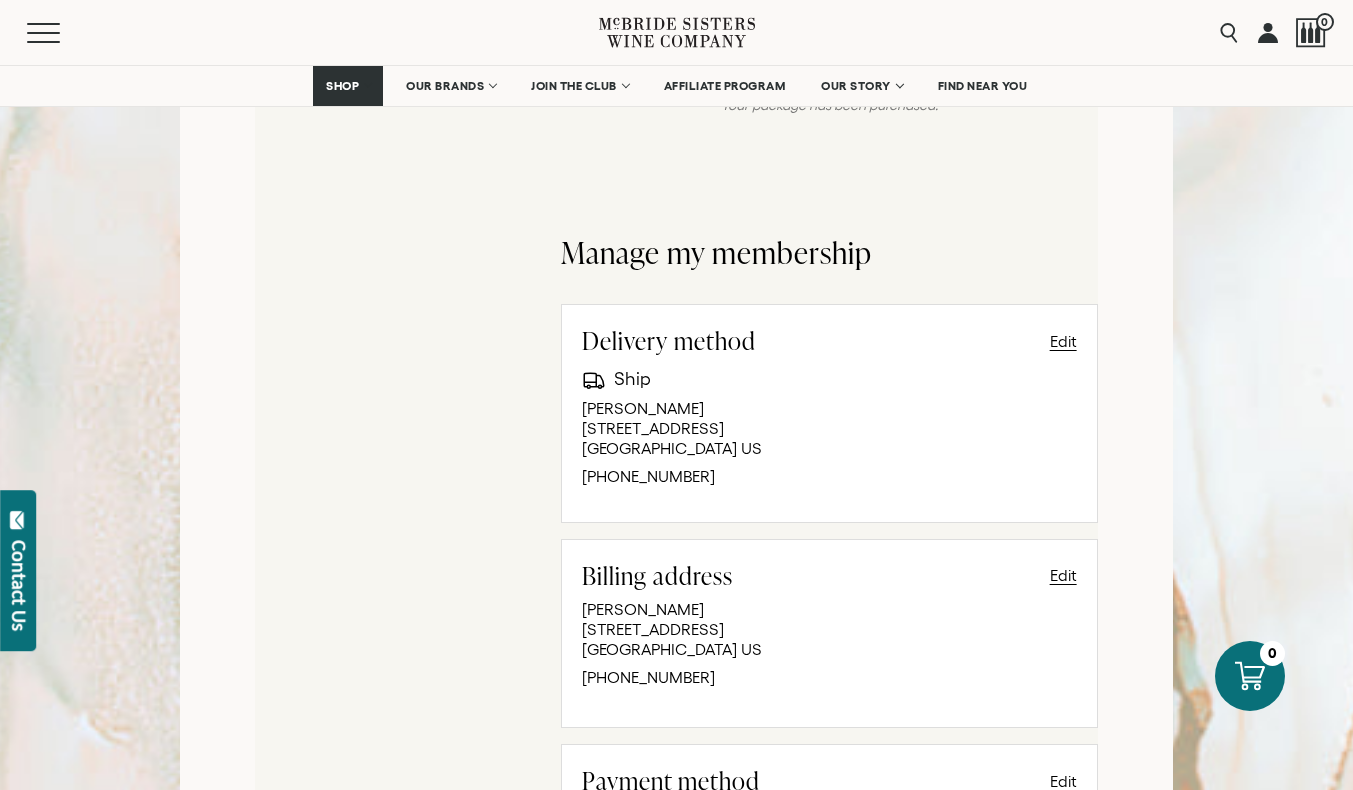 scroll, scrollTop: 735, scrollLeft: 0, axis: vertical 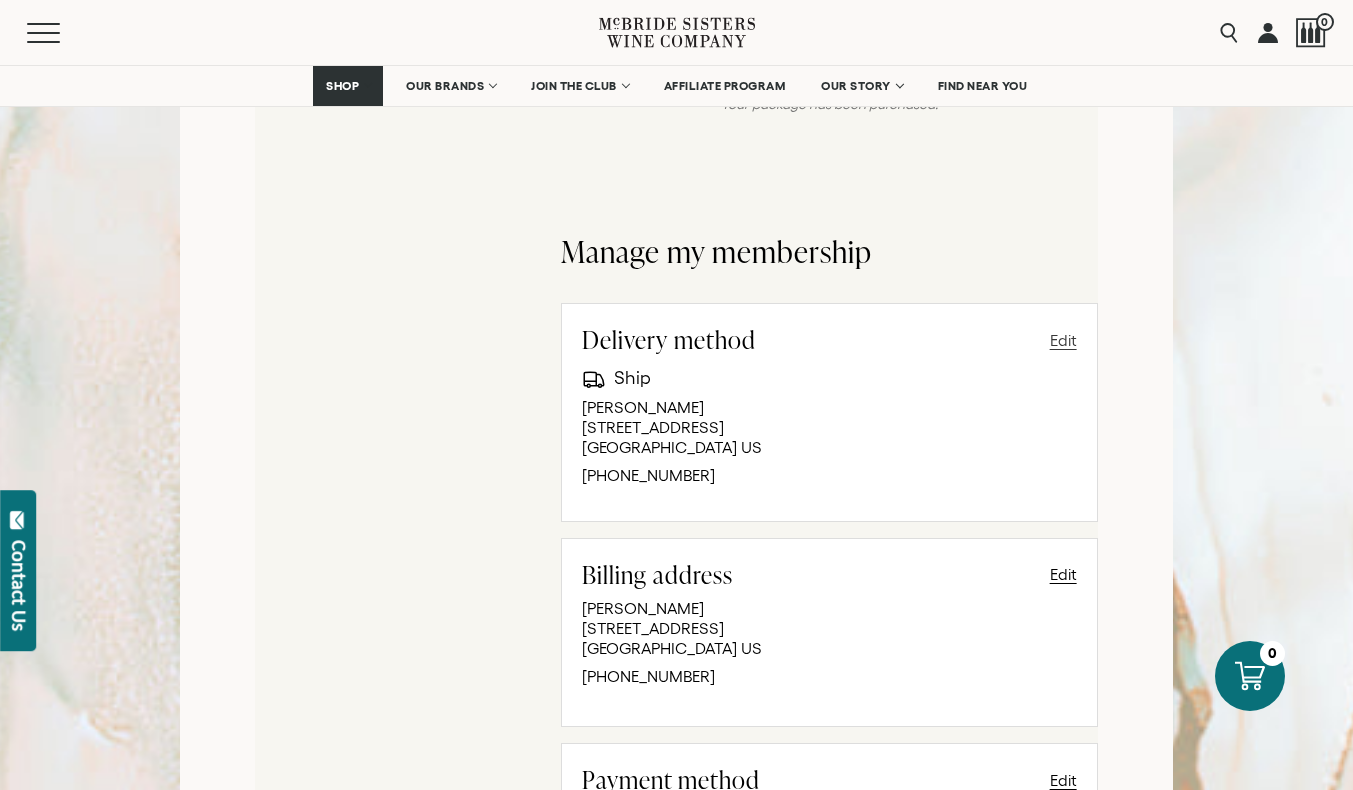 click on "Edit" at bounding box center (1063, 340) 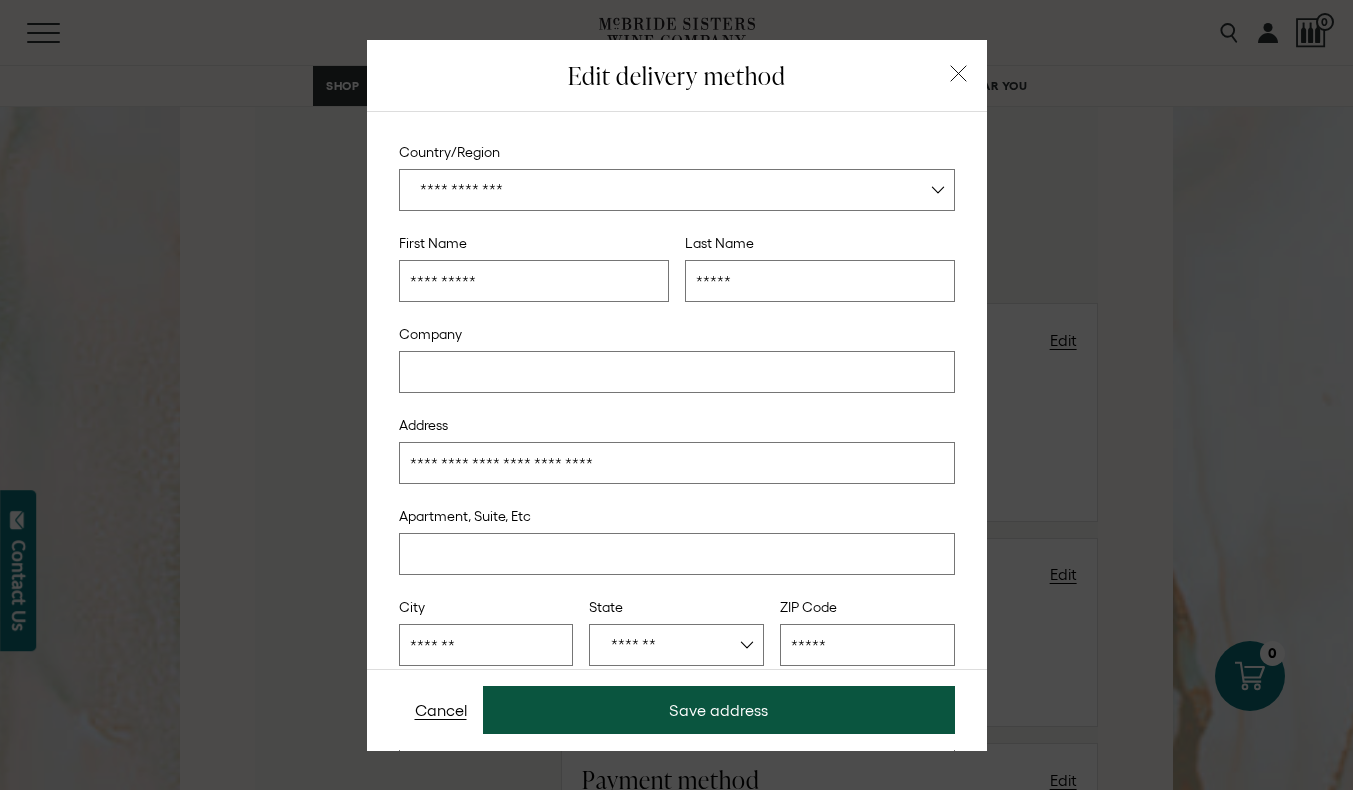 click on "**********" at bounding box center [677, 463] 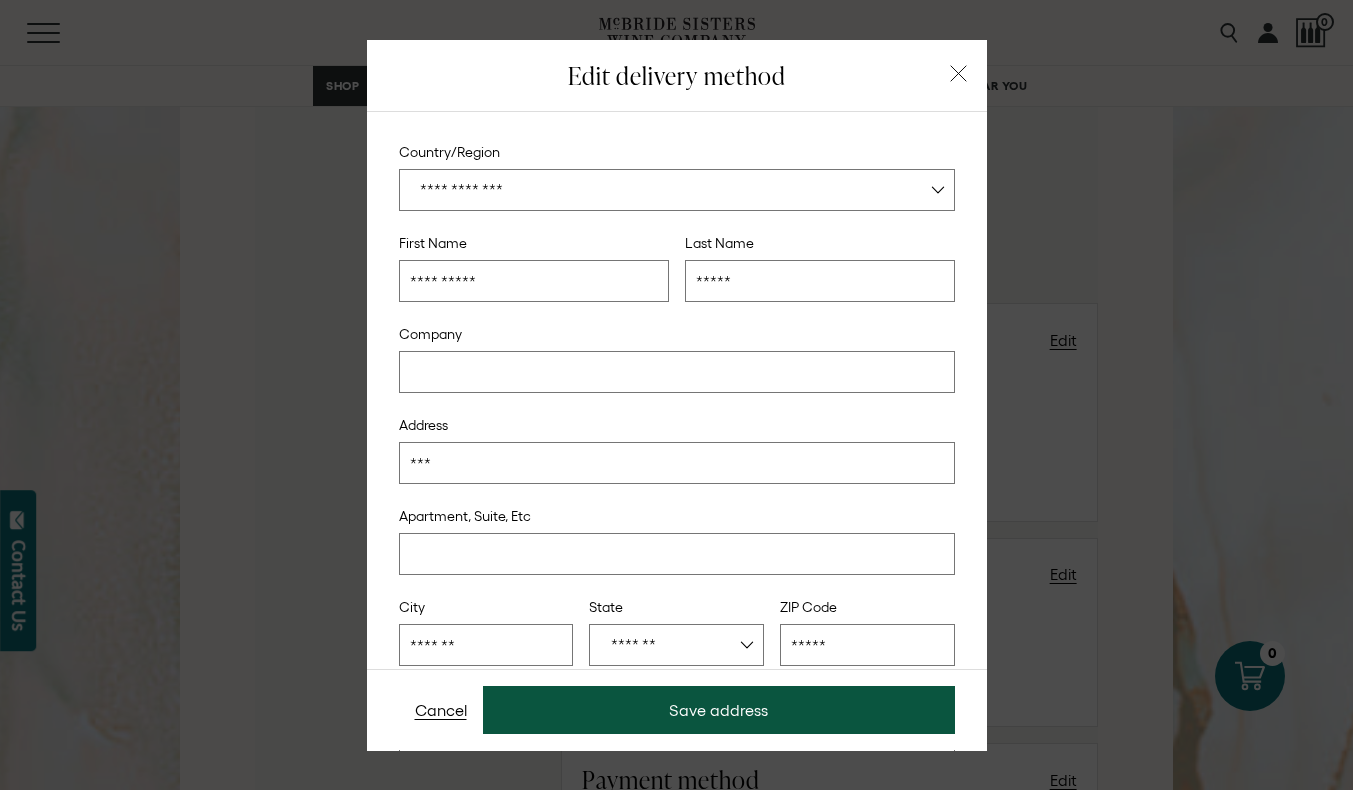 type on "**********" 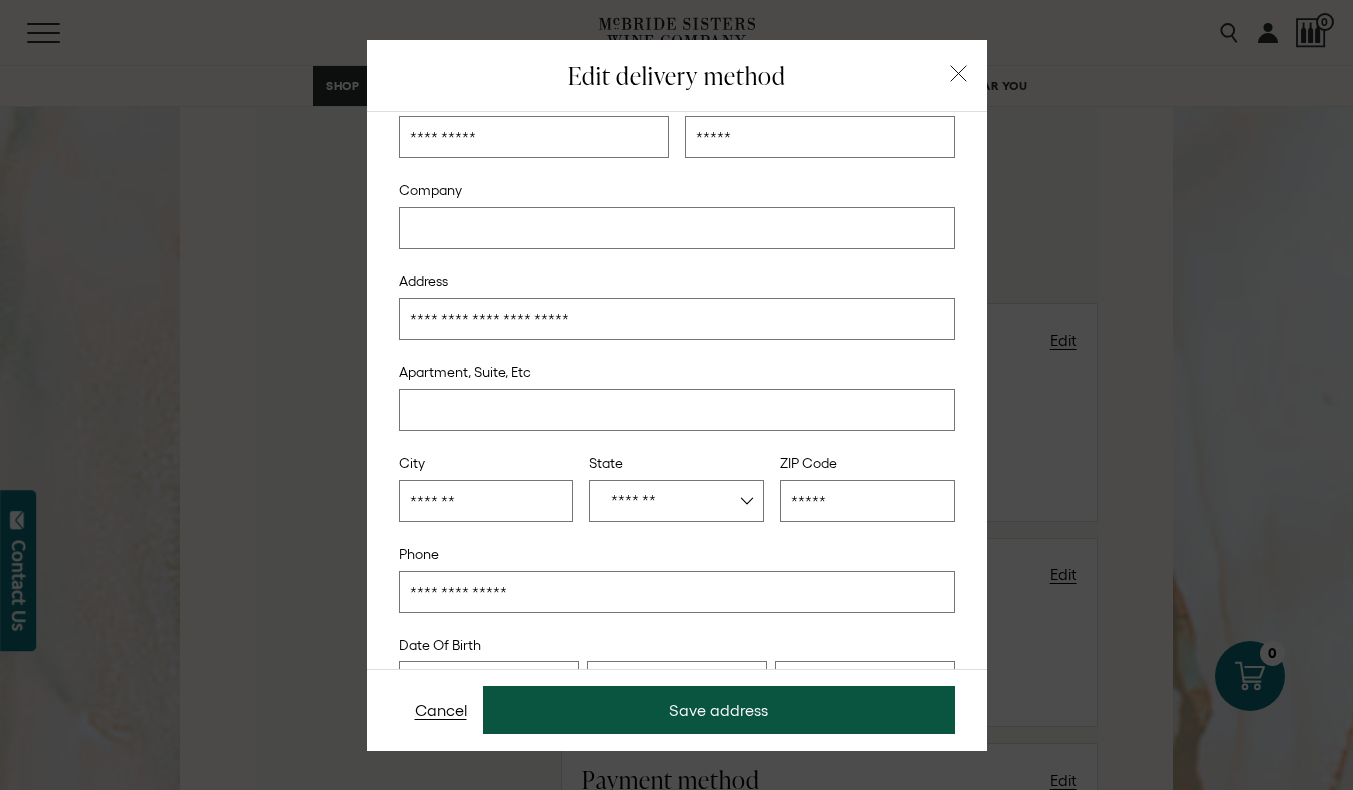 scroll, scrollTop: 157, scrollLeft: 0, axis: vertical 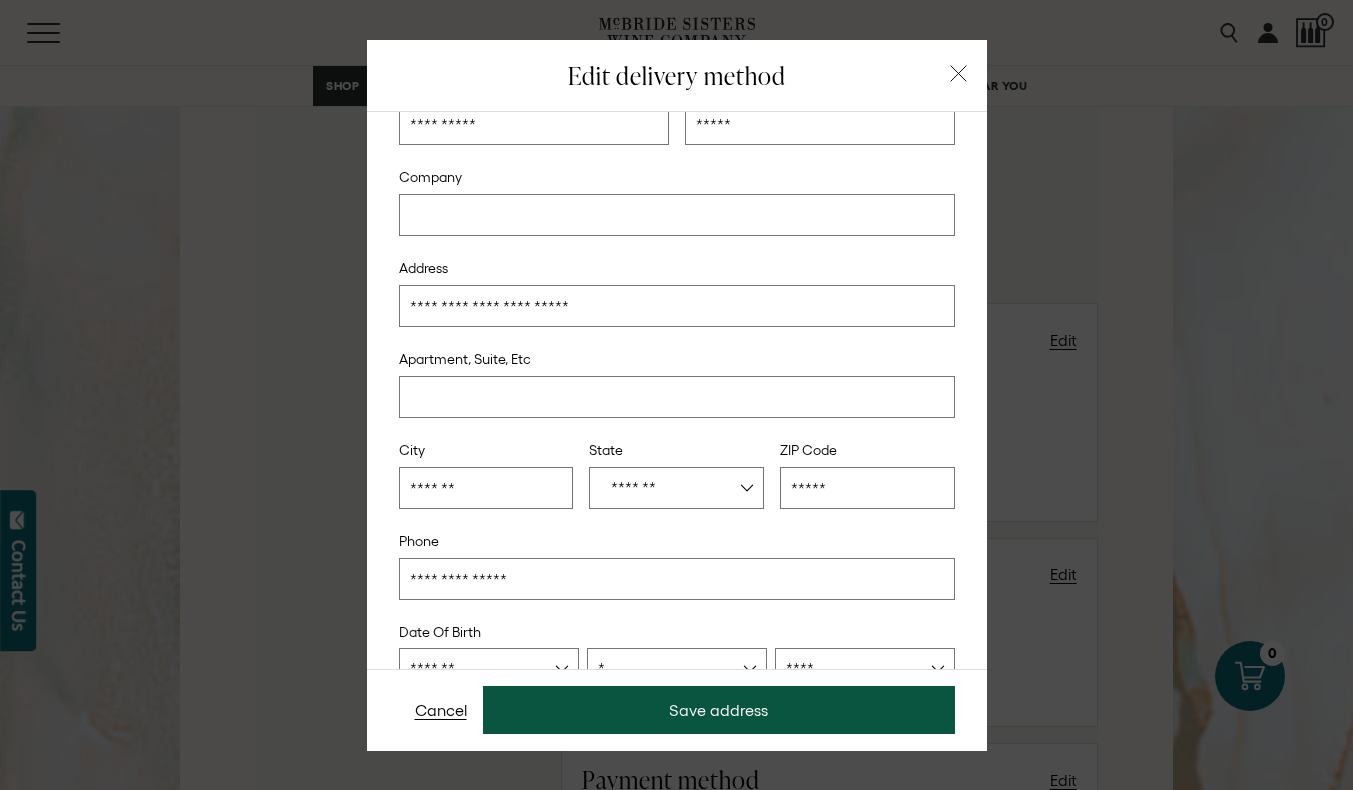 click on "*****" at bounding box center (867, 488) 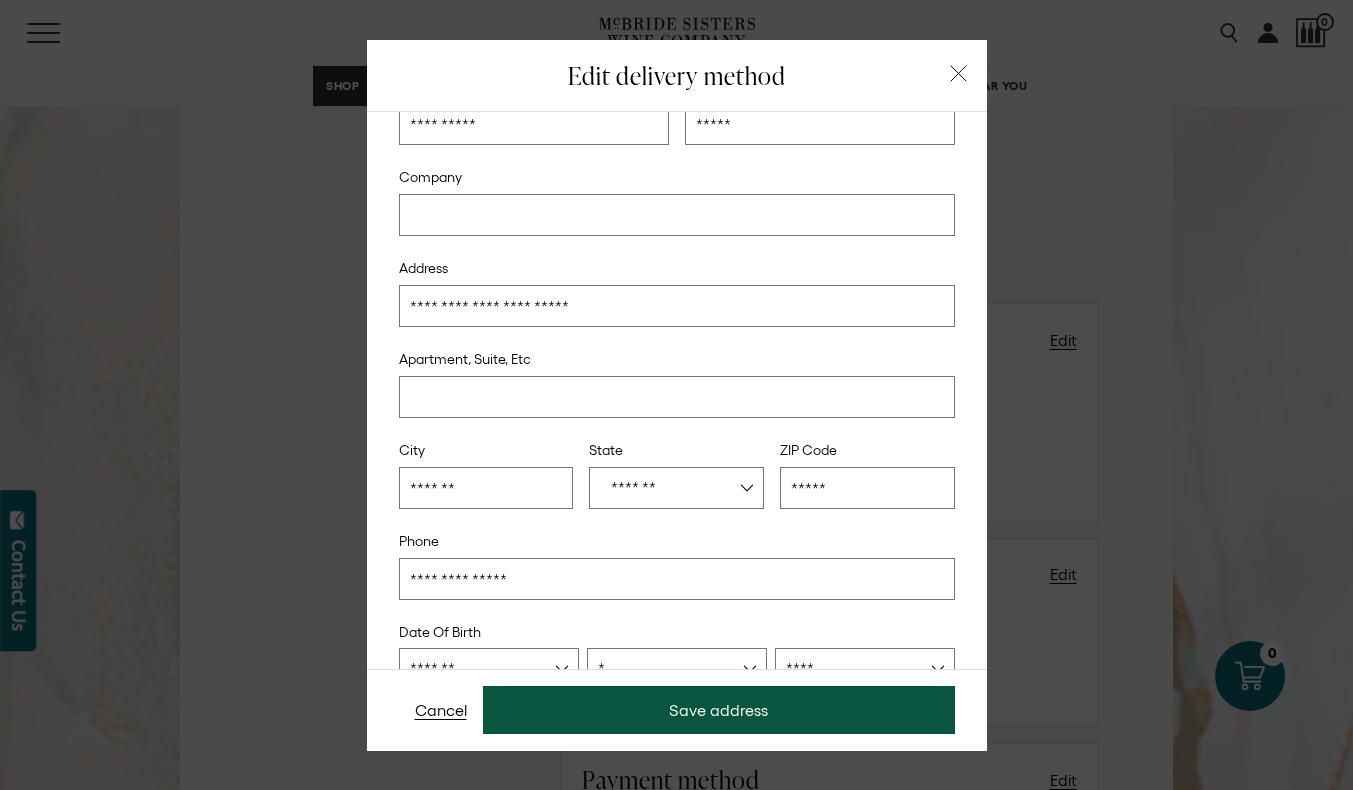 scroll, scrollTop: 209, scrollLeft: 0, axis: vertical 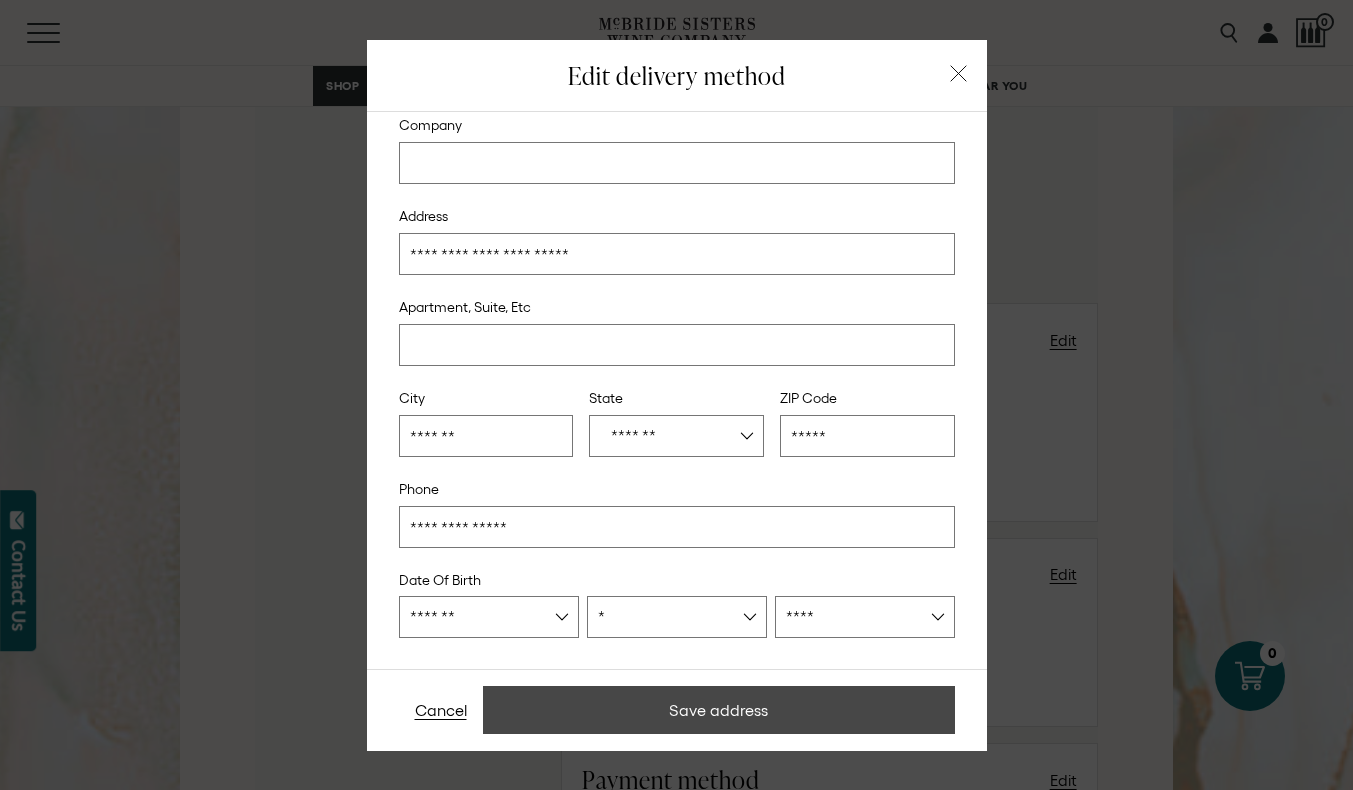 type on "*****" 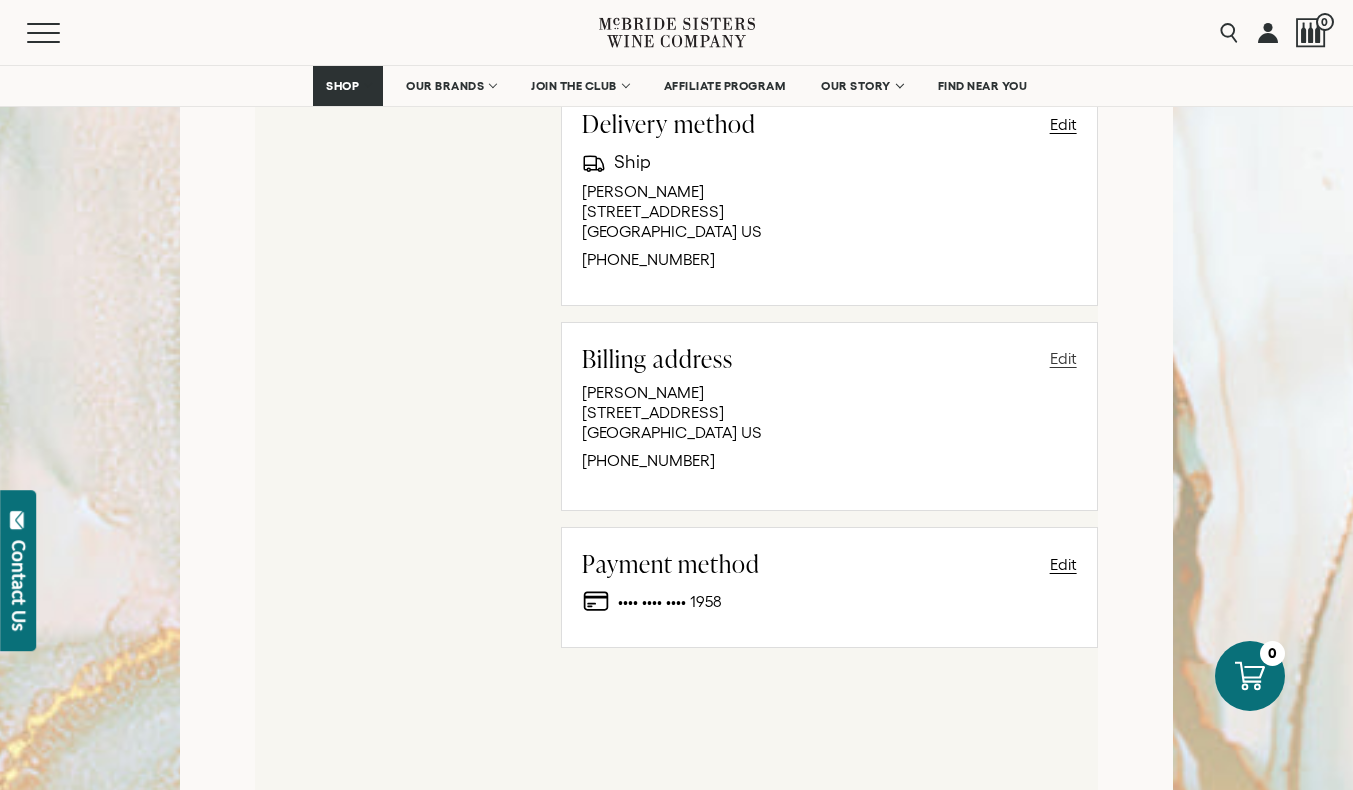 scroll, scrollTop: 903, scrollLeft: 0, axis: vertical 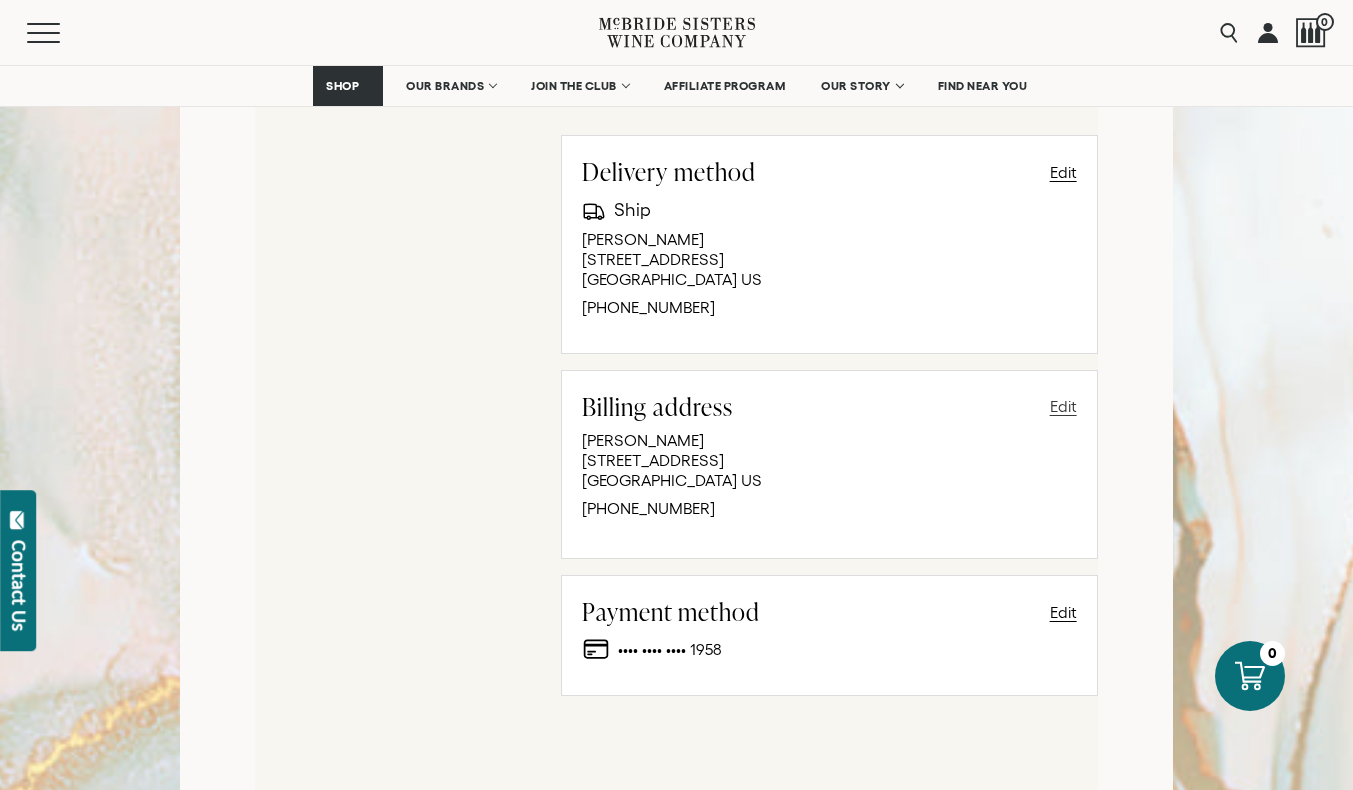click on "Edit" at bounding box center [1063, 406] 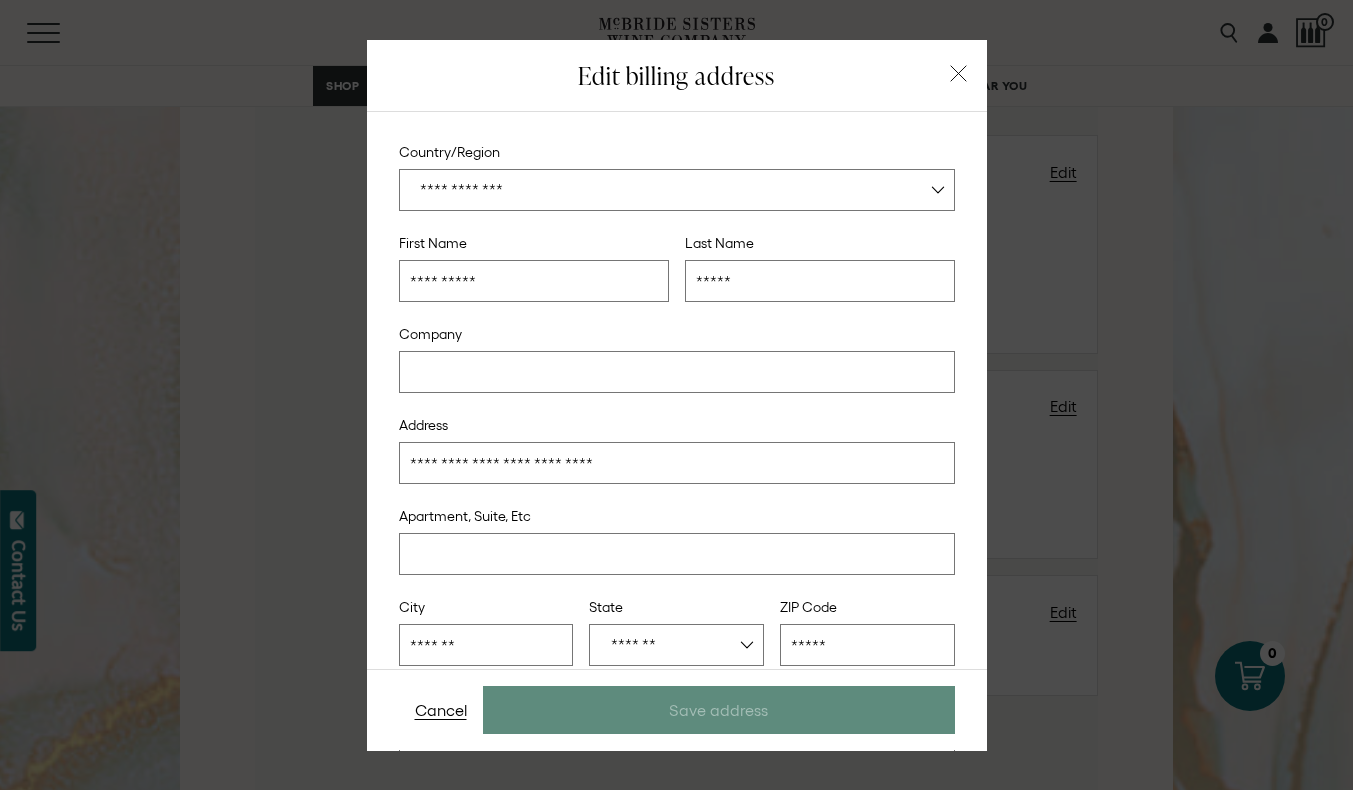click on "**********" at bounding box center (677, 463) 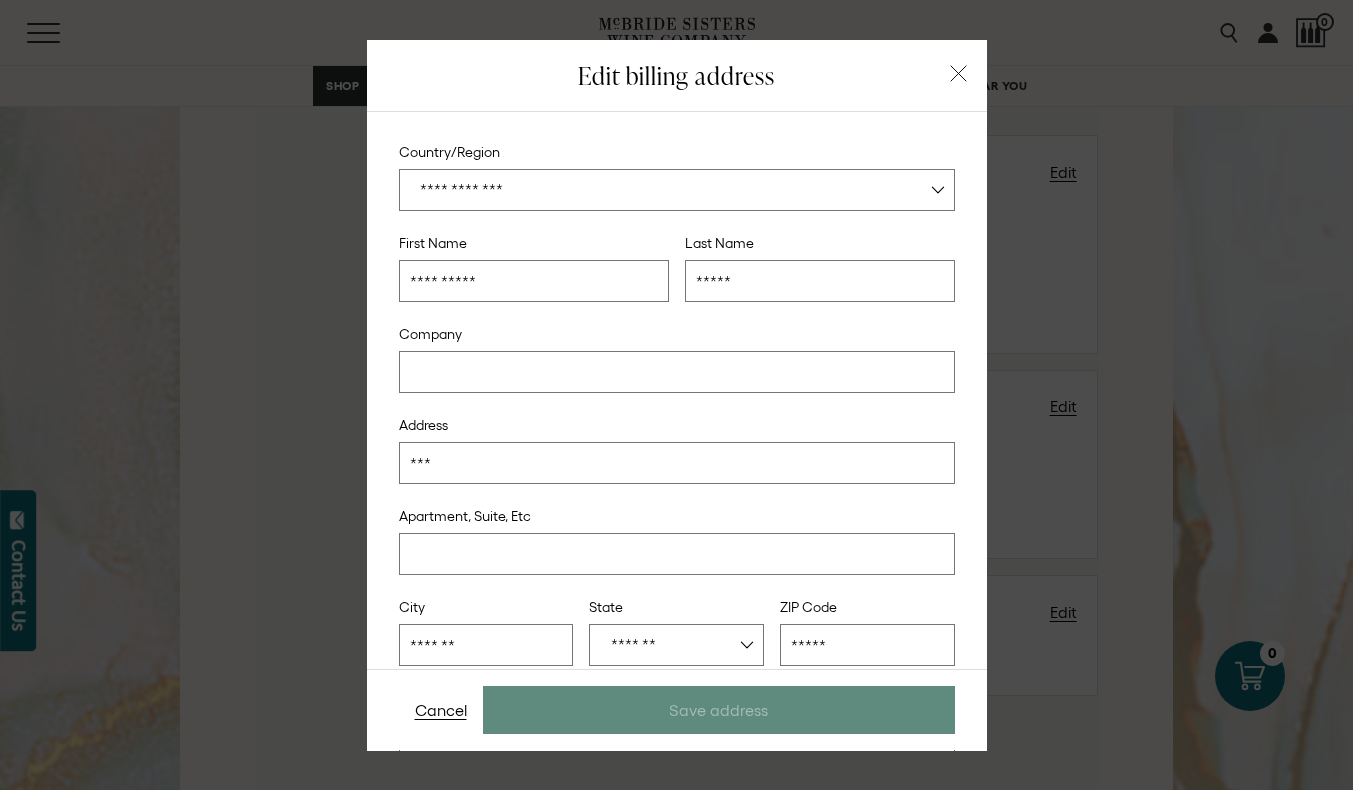 type on "**********" 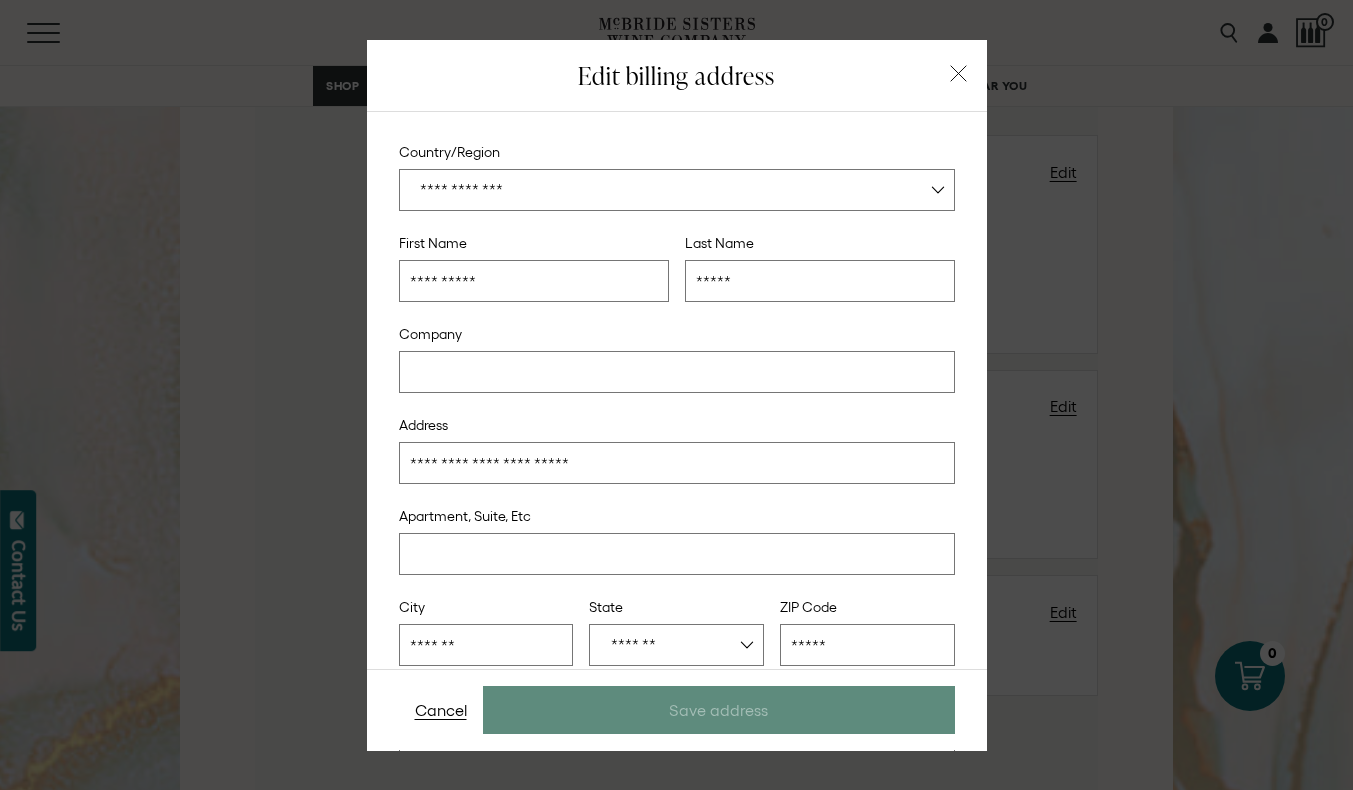 click on "*****" at bounding box center (867, 645) 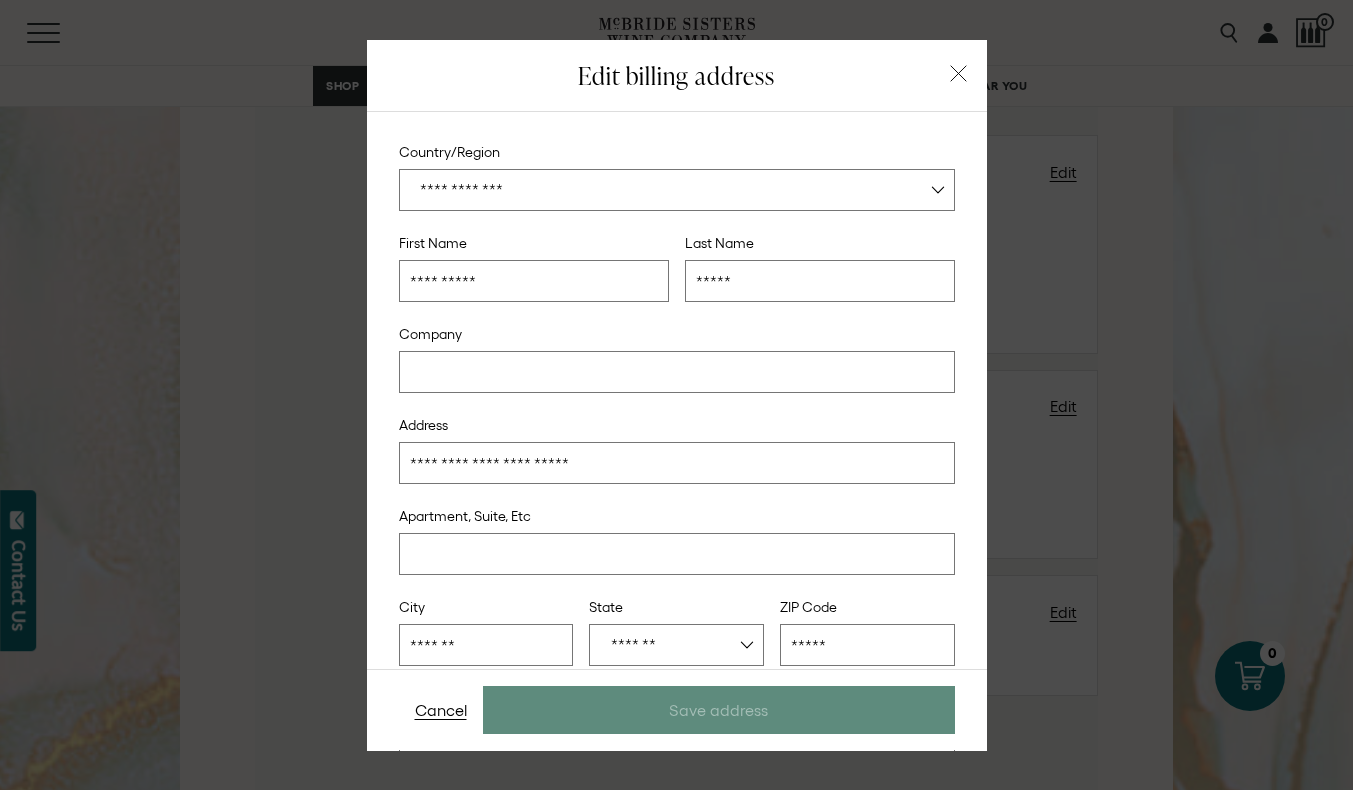 scroll, scrollTop: 209, scrollLeft: 0, axis: vertical 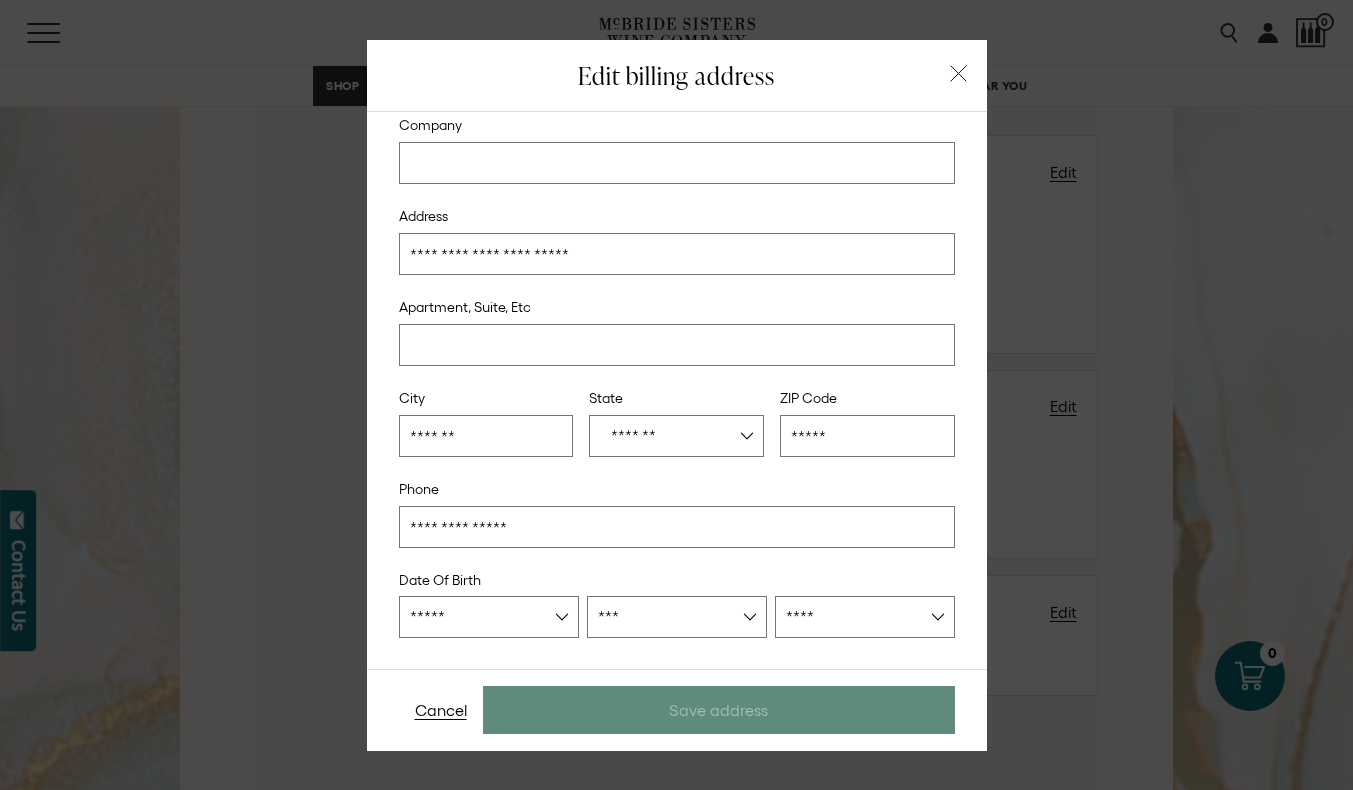 type on "*****" 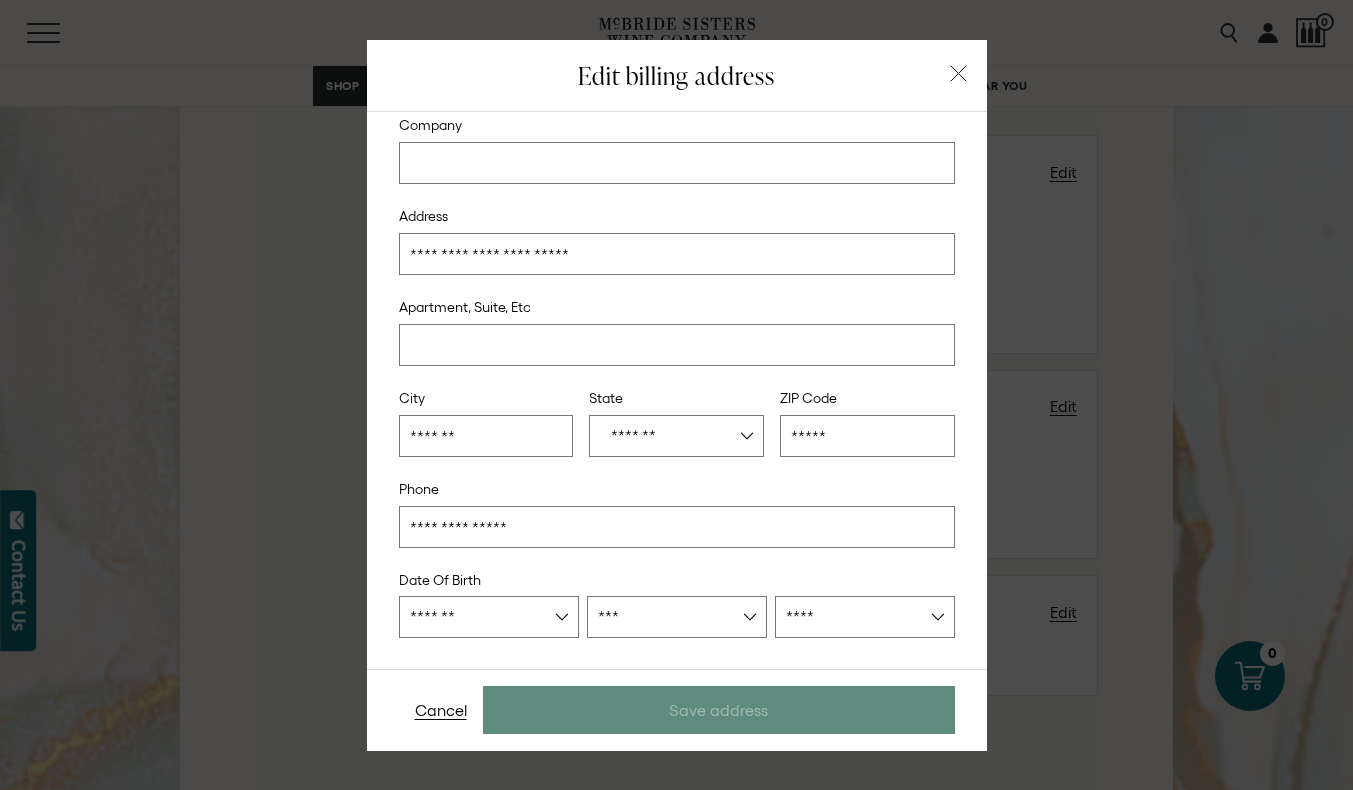 click on "***** ******* ******** ***** ***** *** **** **** ****** ********* ******* ******** ********" at bounding box center (489, 617) 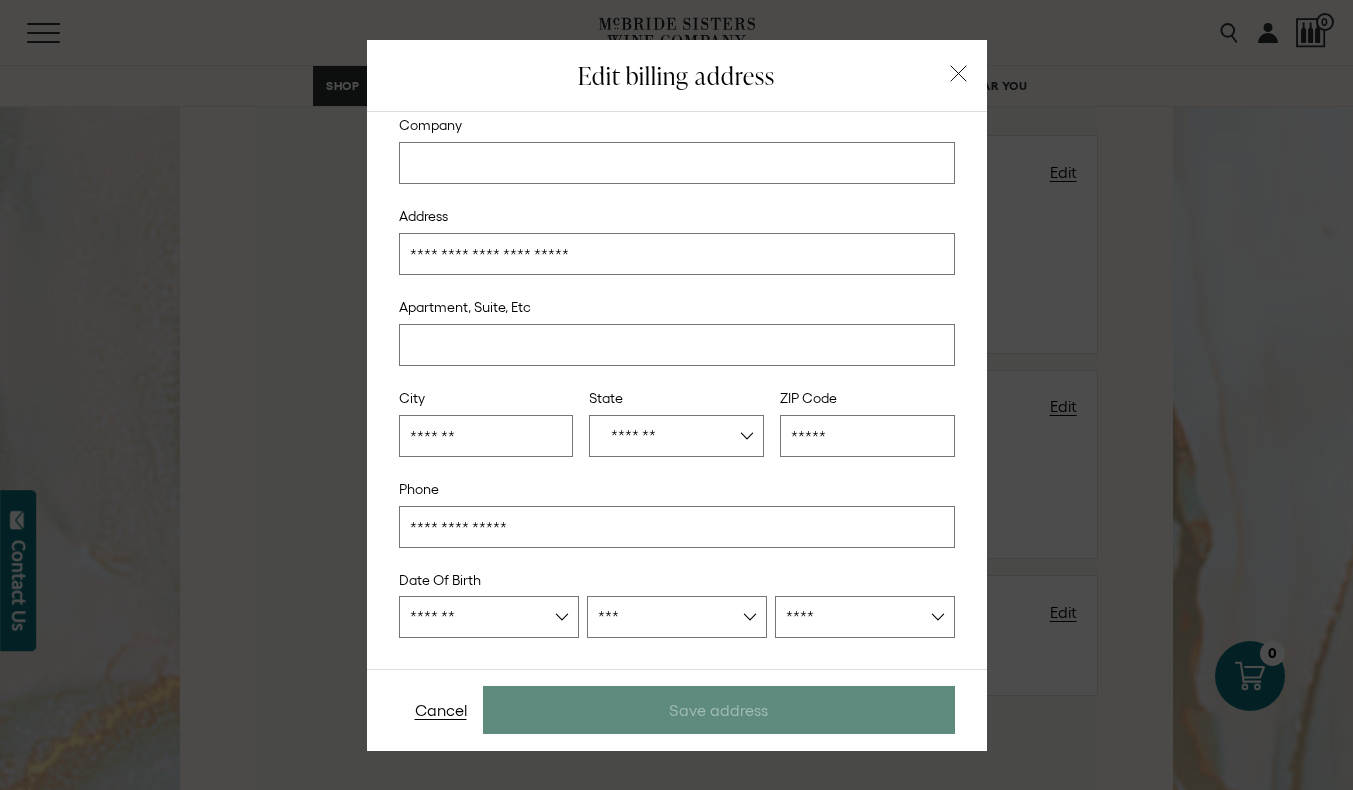 select on "**" 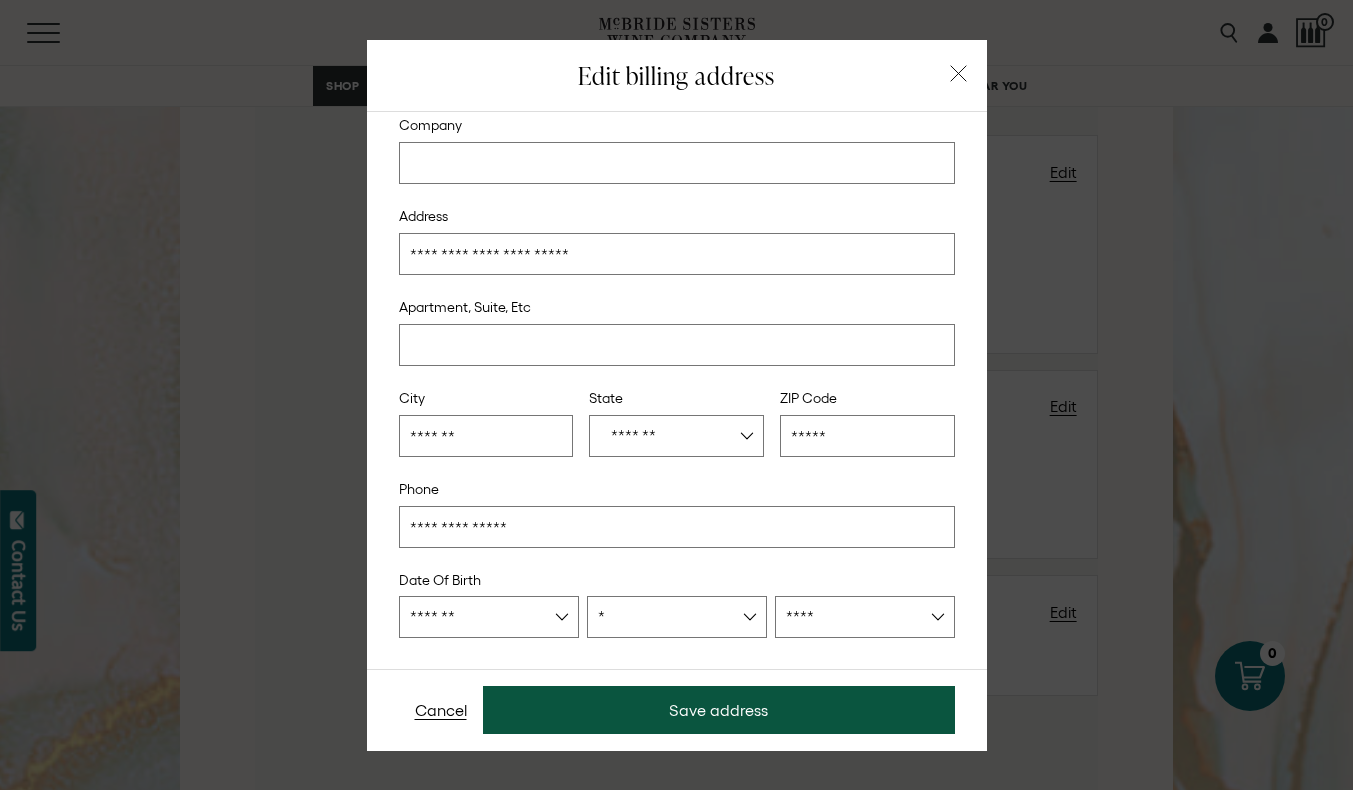 select on "****" 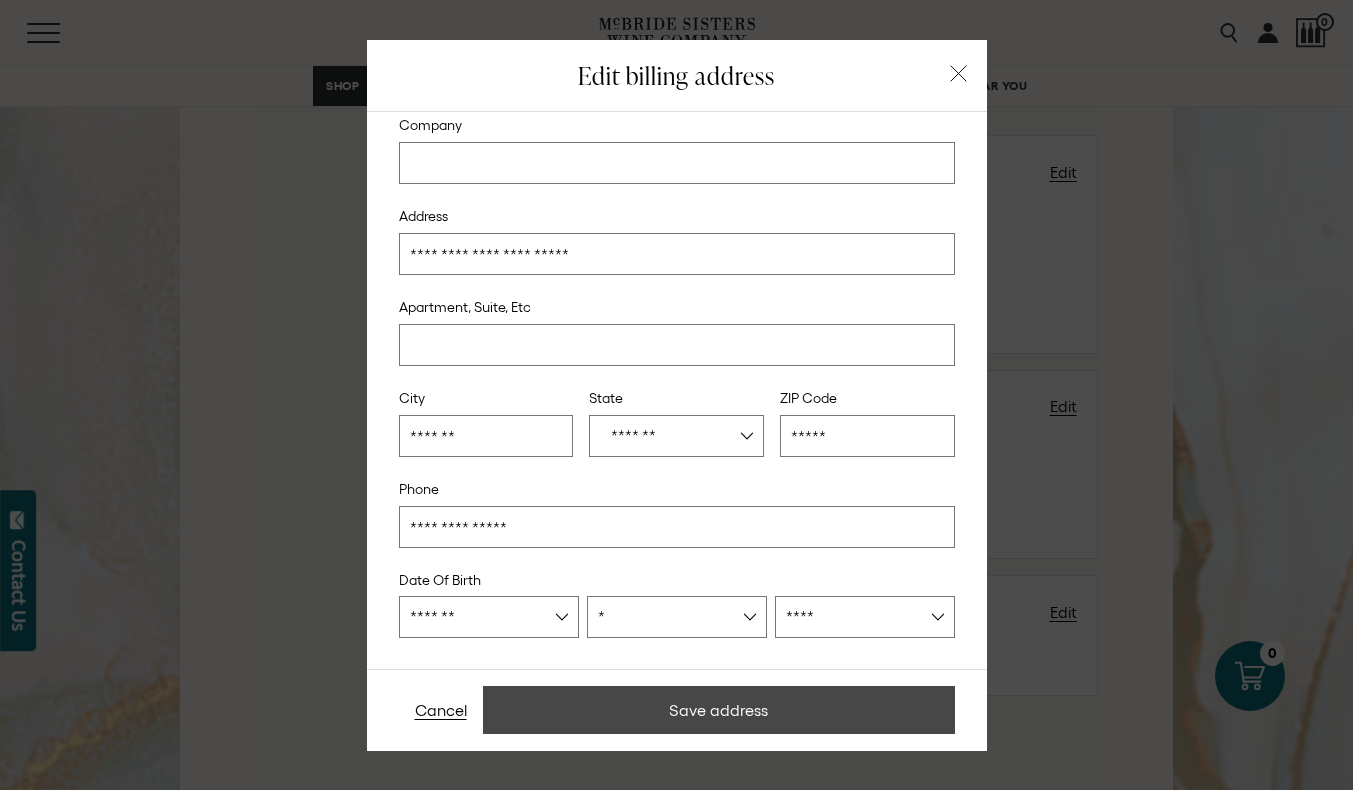 click on "Save address" at bounding box center [719, 711] 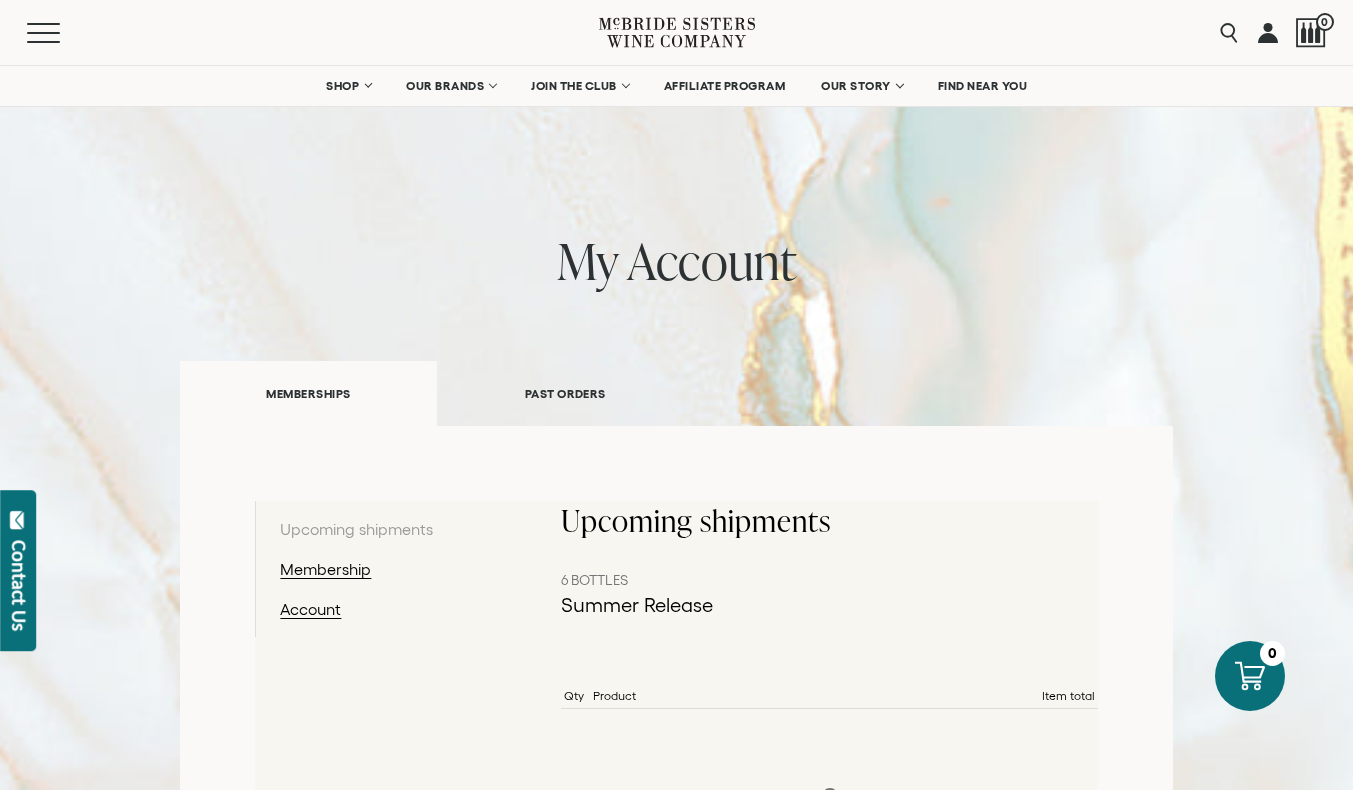 scroll, scrollTop: 0, scrollLeft: 0, axis: both 